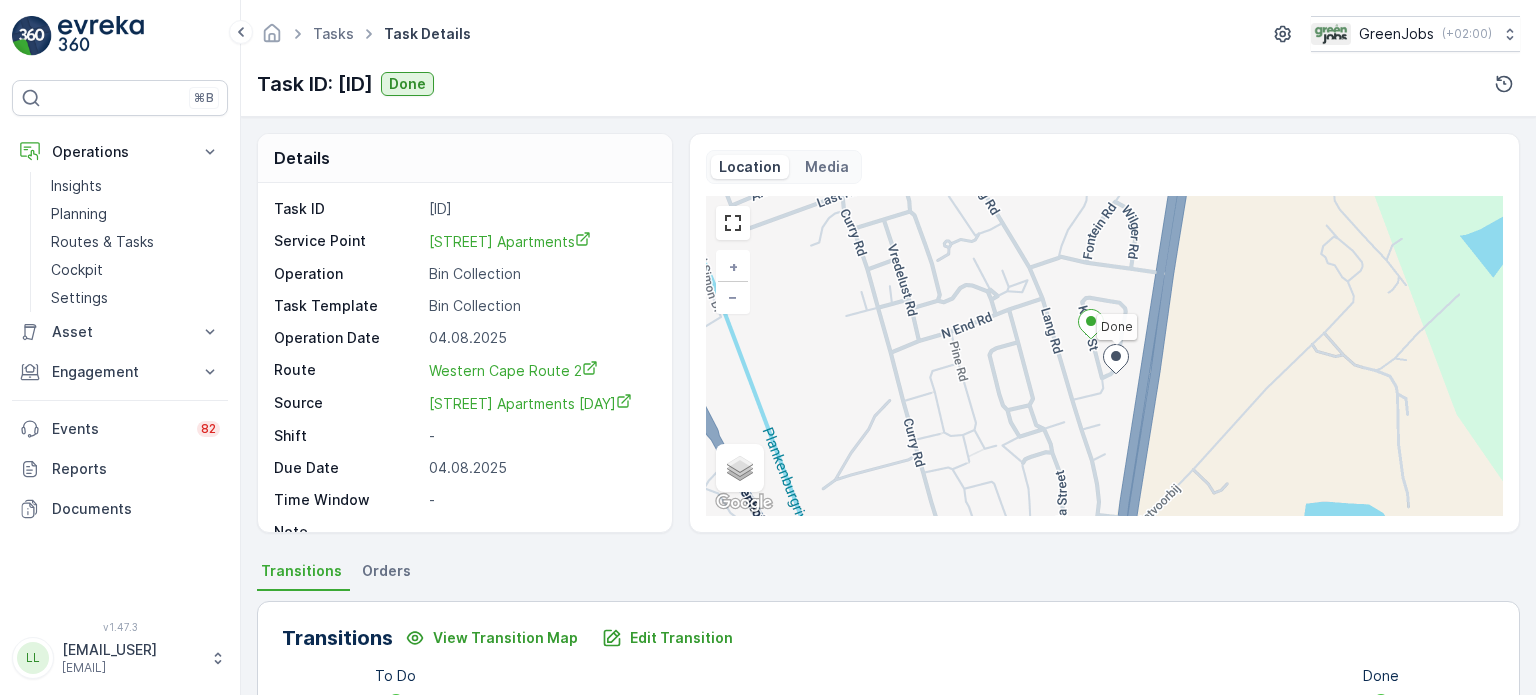 scroll, scrollTop: 0, scrollLeft: 0, axis: both 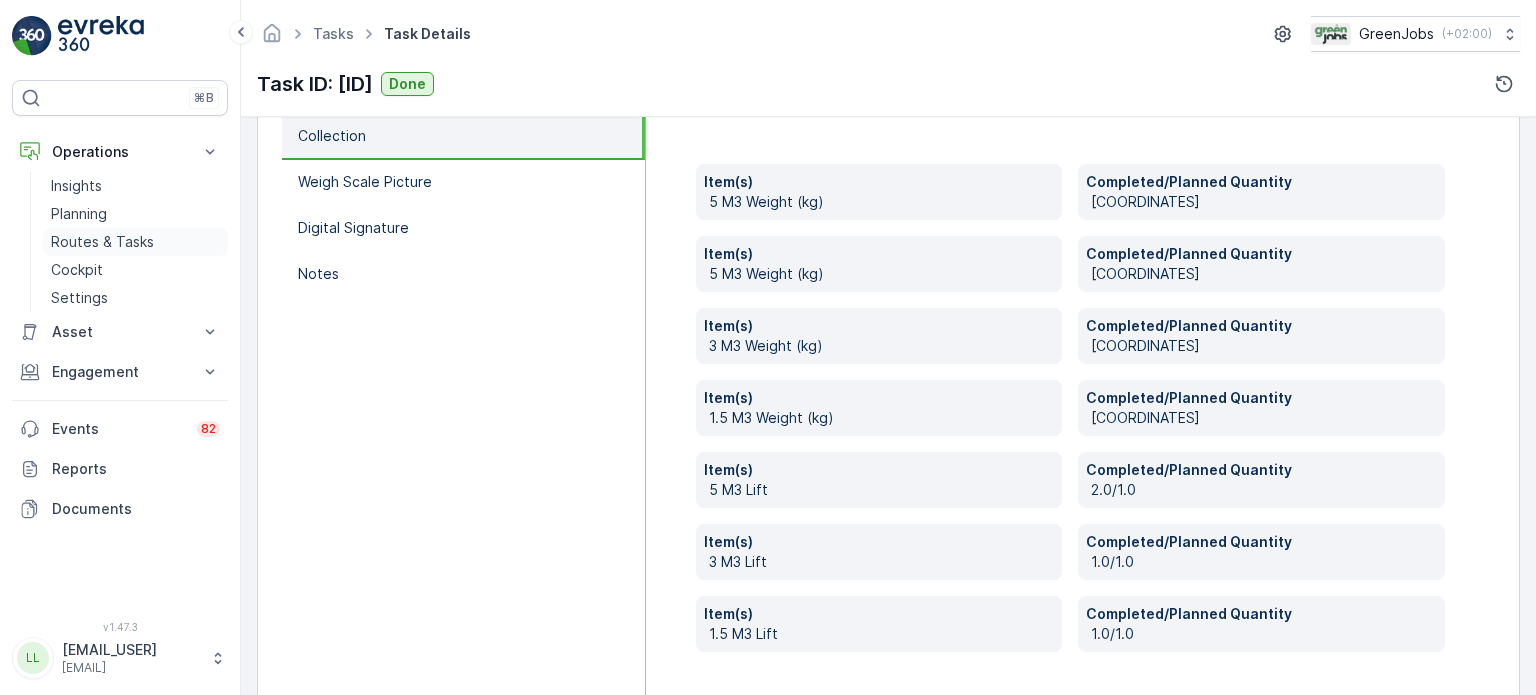 click on "Routes & Tasks" at bounding box center (102, 242) 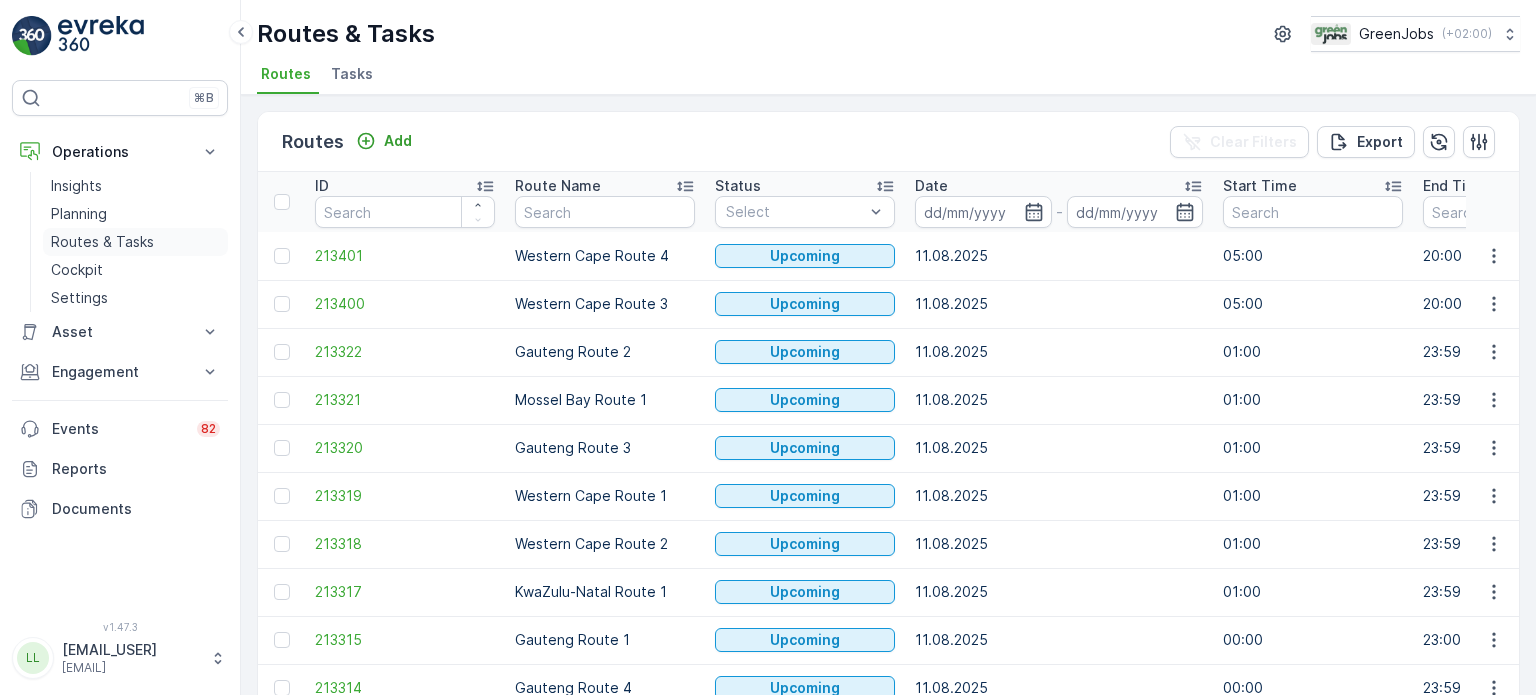click on "Routes & Tasks" at bounding box center (102, 242) 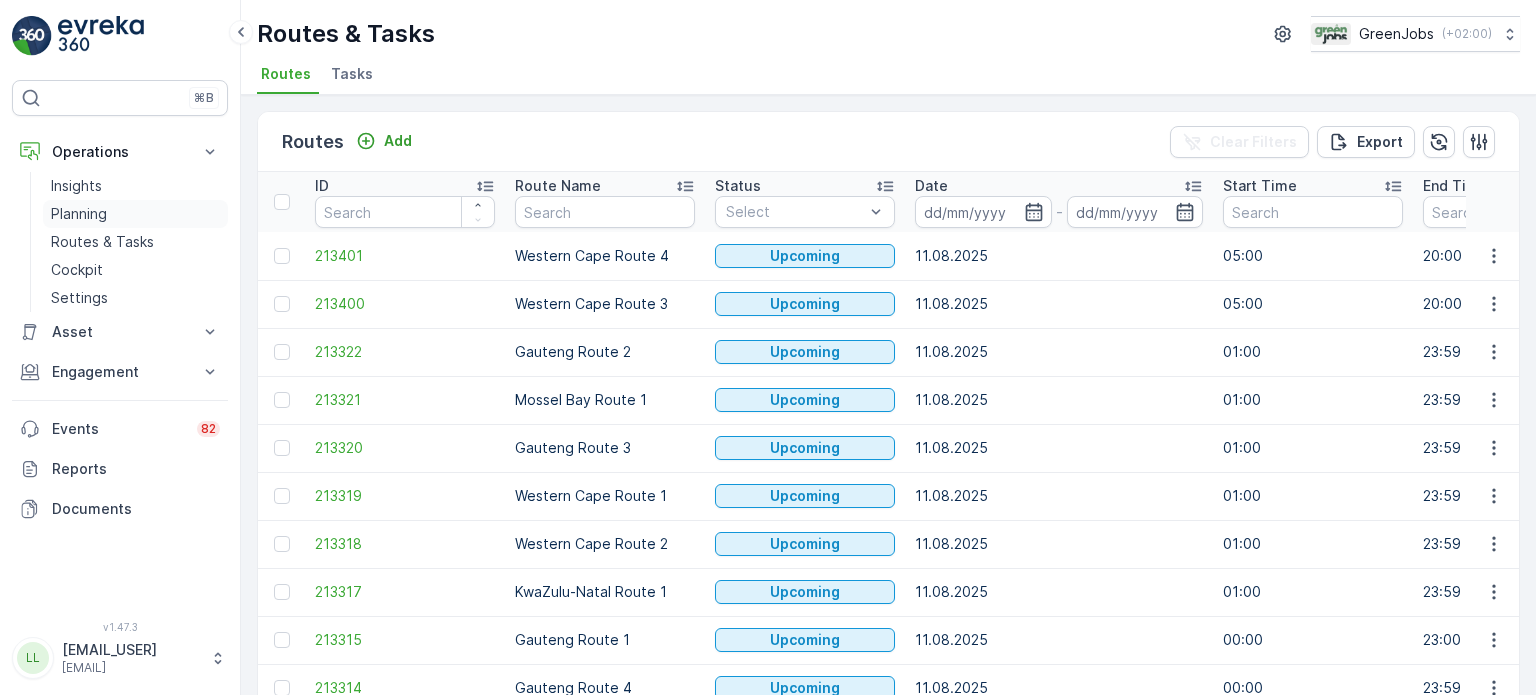 click on "Planning" at bounding box center [79, 214] 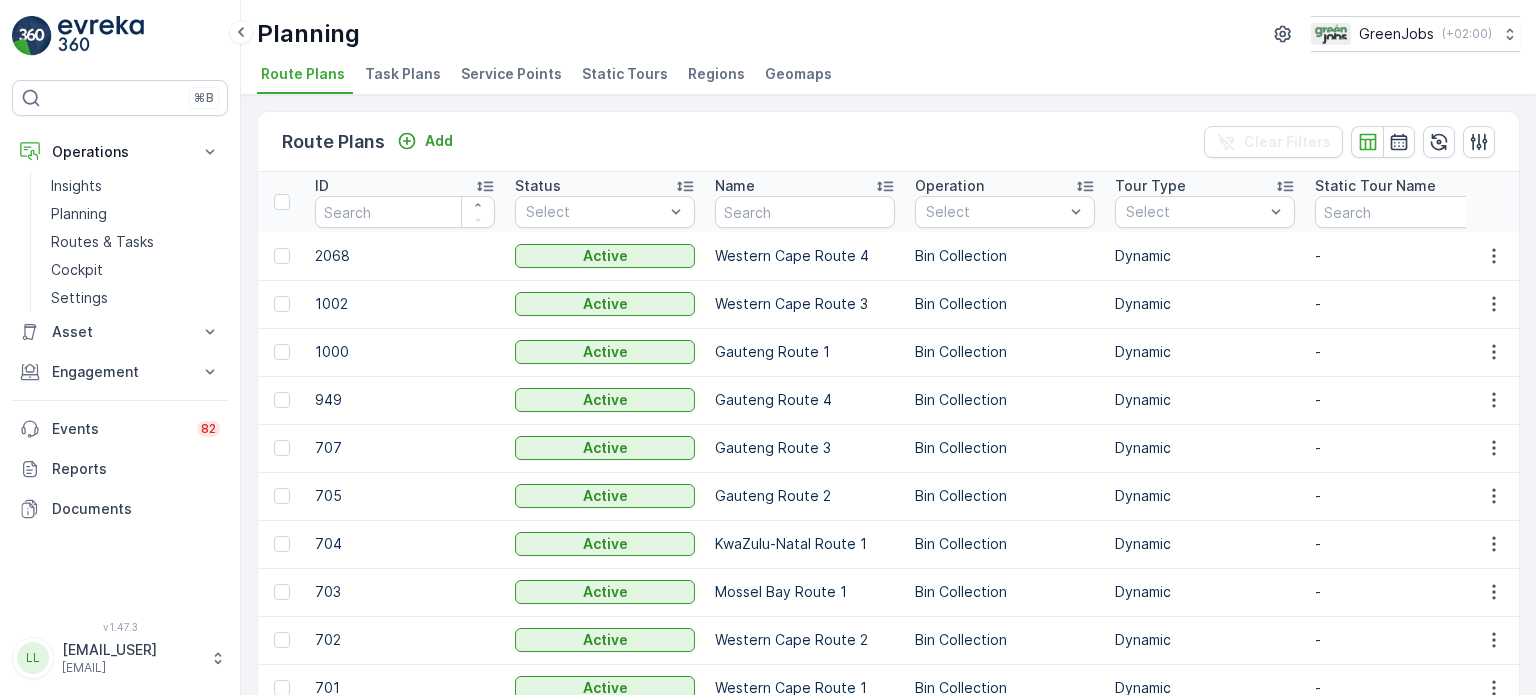 click on "Service Points" at bounding box center [513, 77] 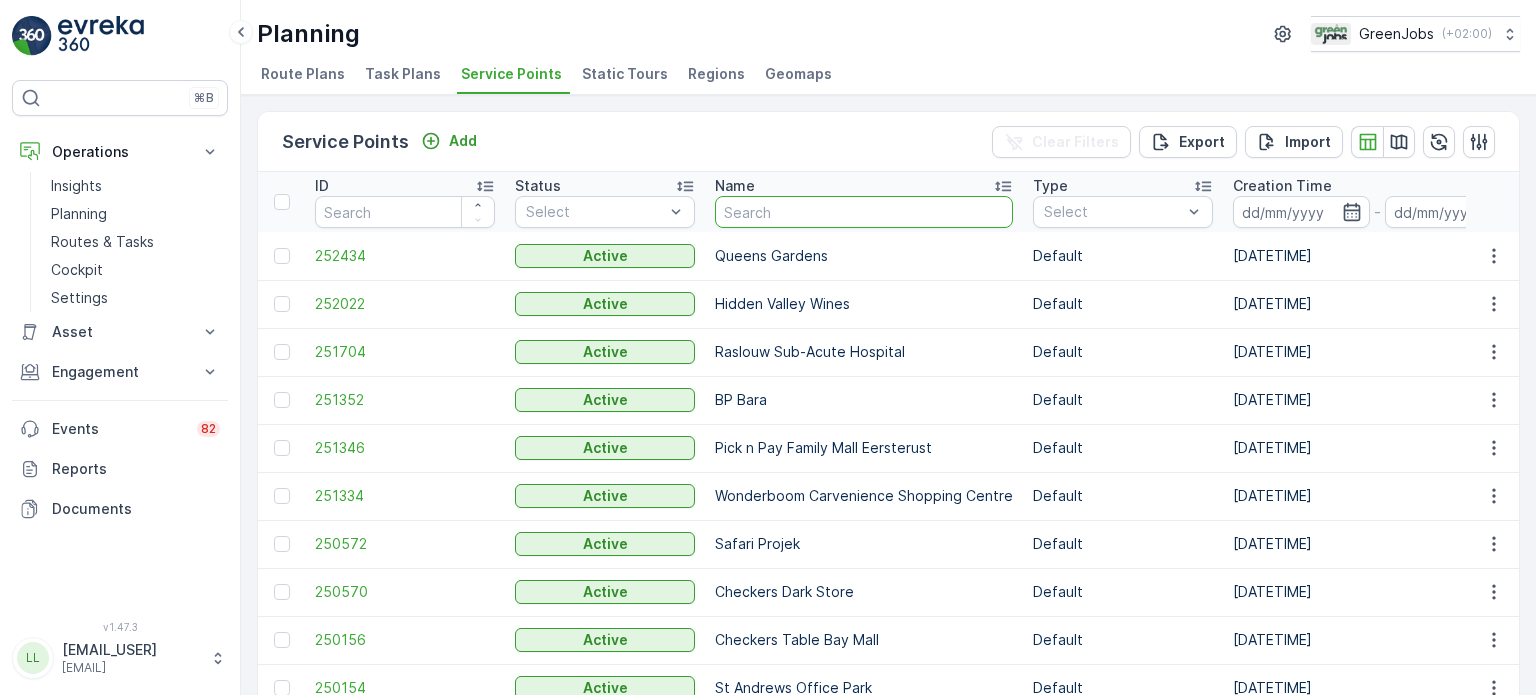 click at bounding box center [864, 212] 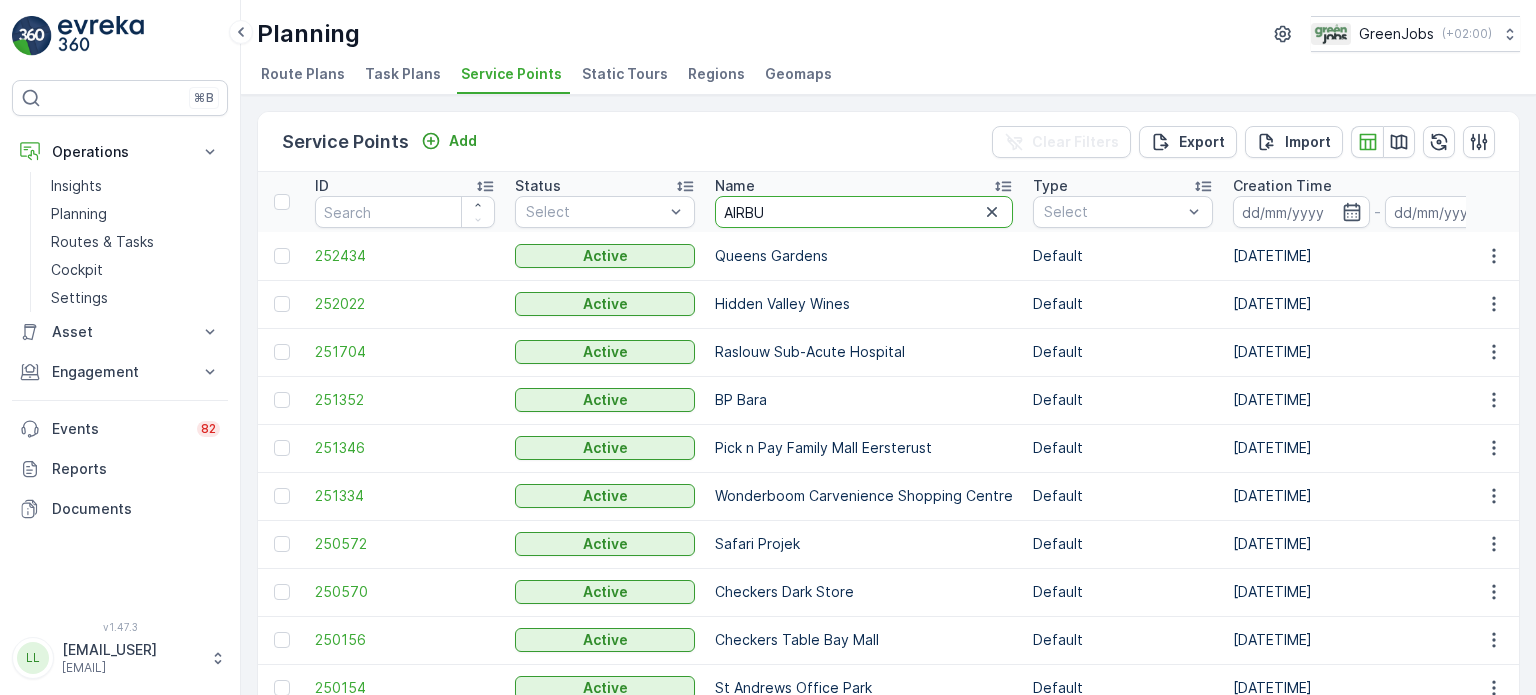 type on "AIRBUS" 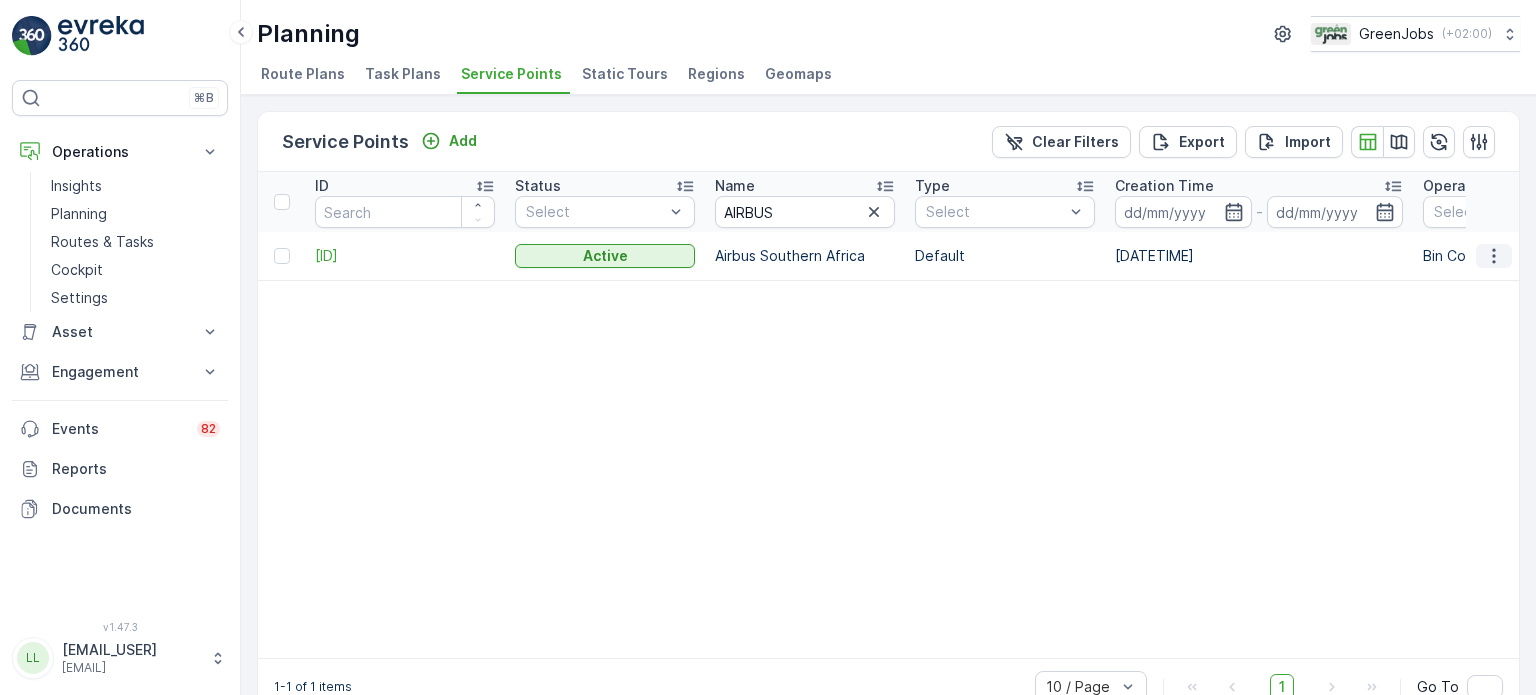 click 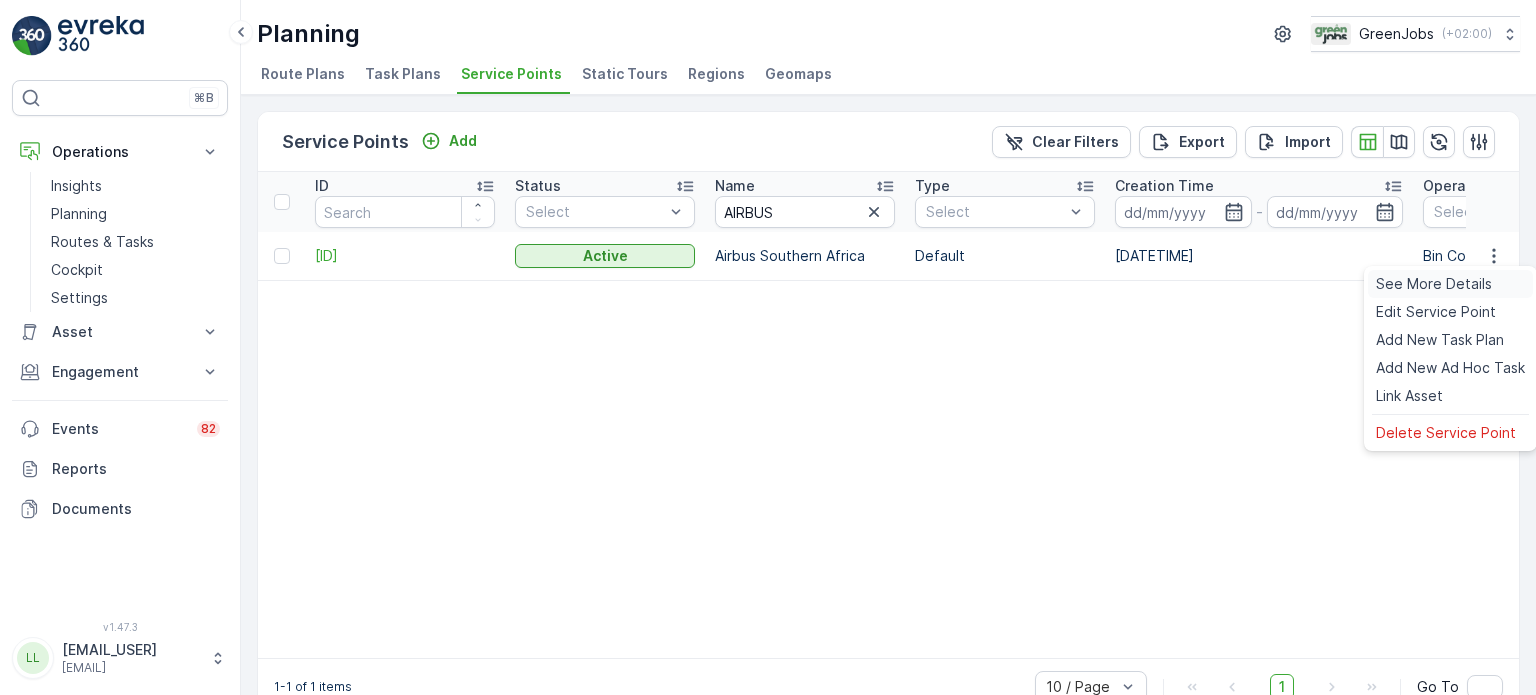click on "See More Details" at bounding box center [1434, 284] 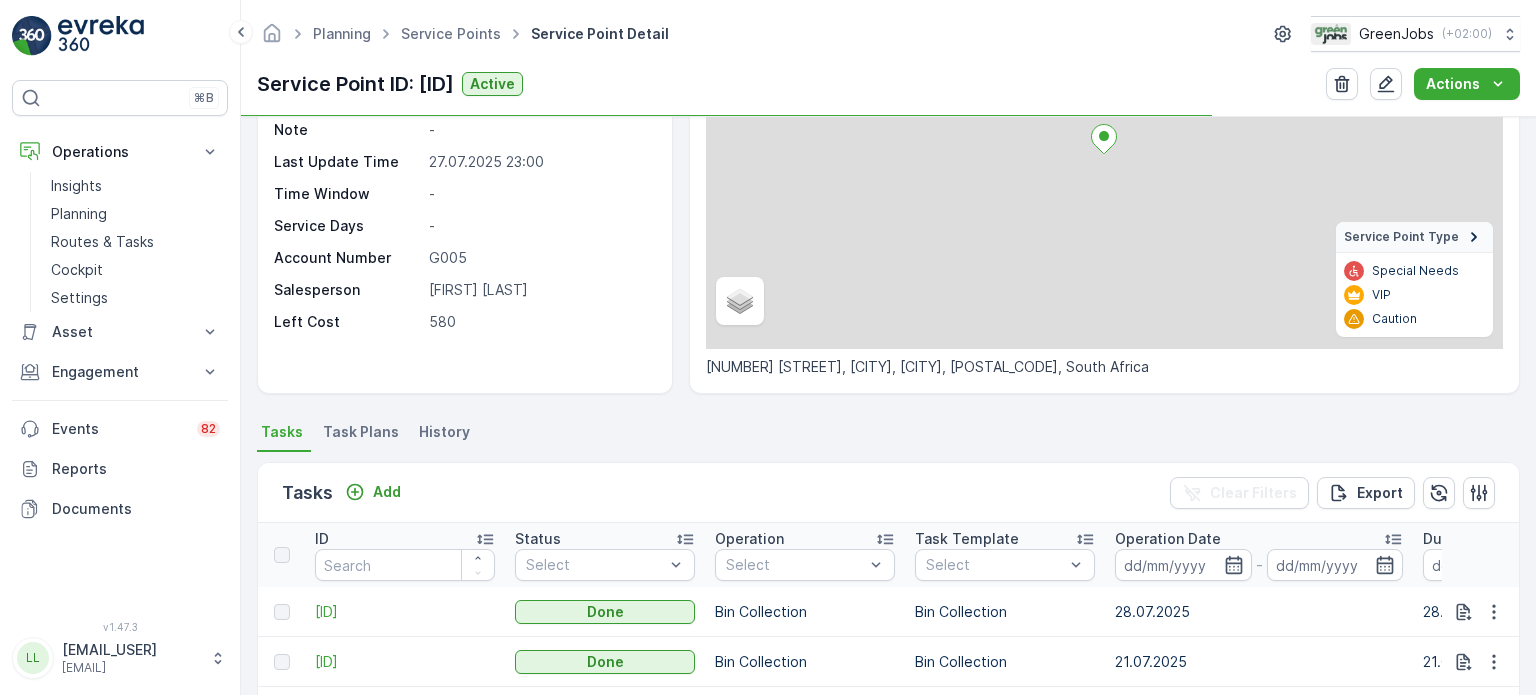 scroll, scrollTop: 500, scrollLeft: 0, axis: vertical 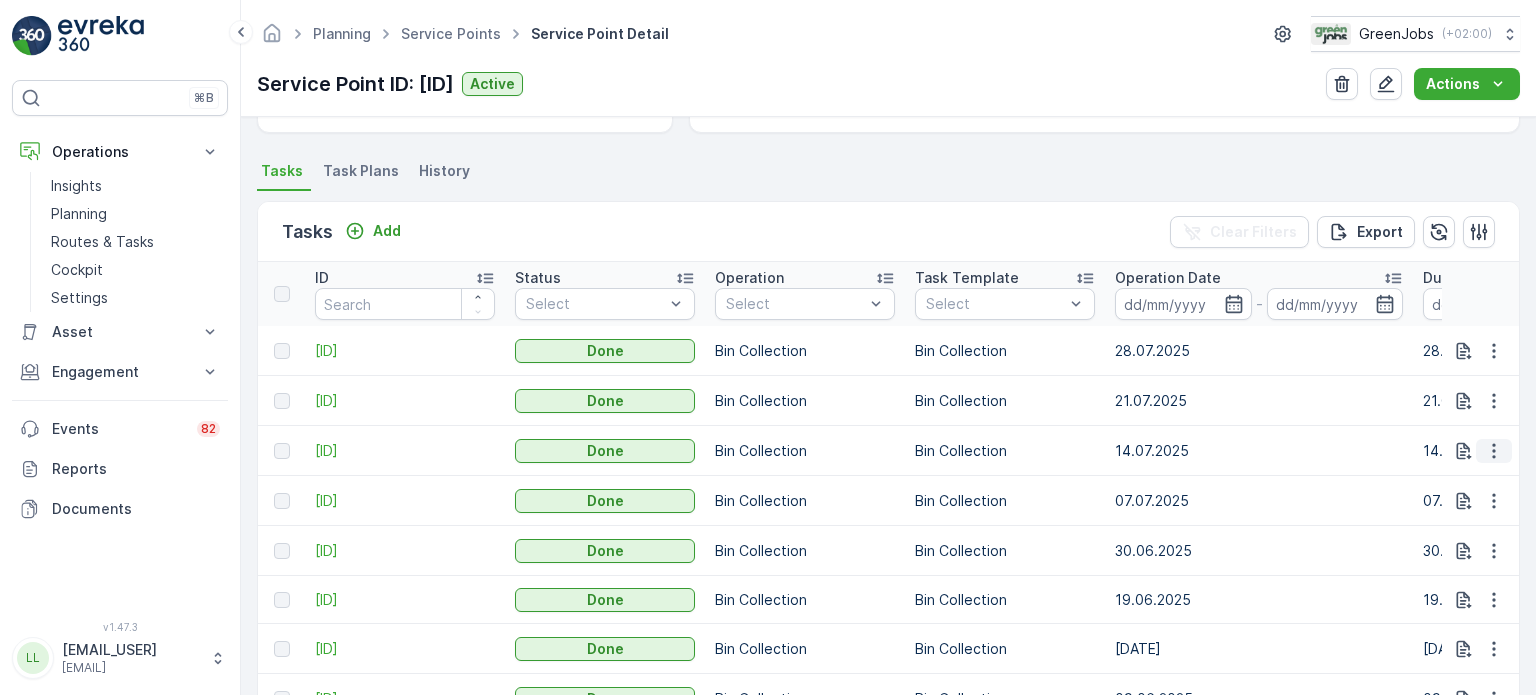 click 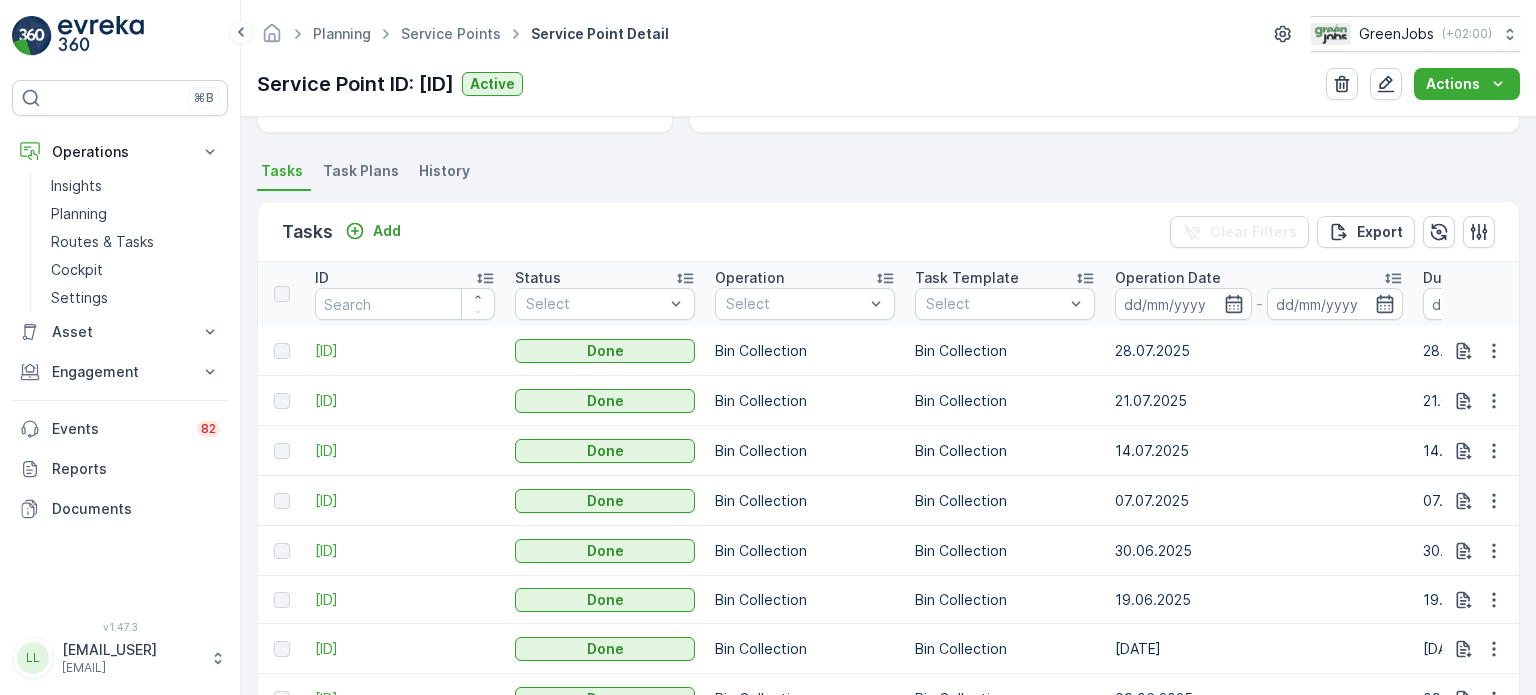 click on "07.07.2025" at bounding box center (1259, 501) 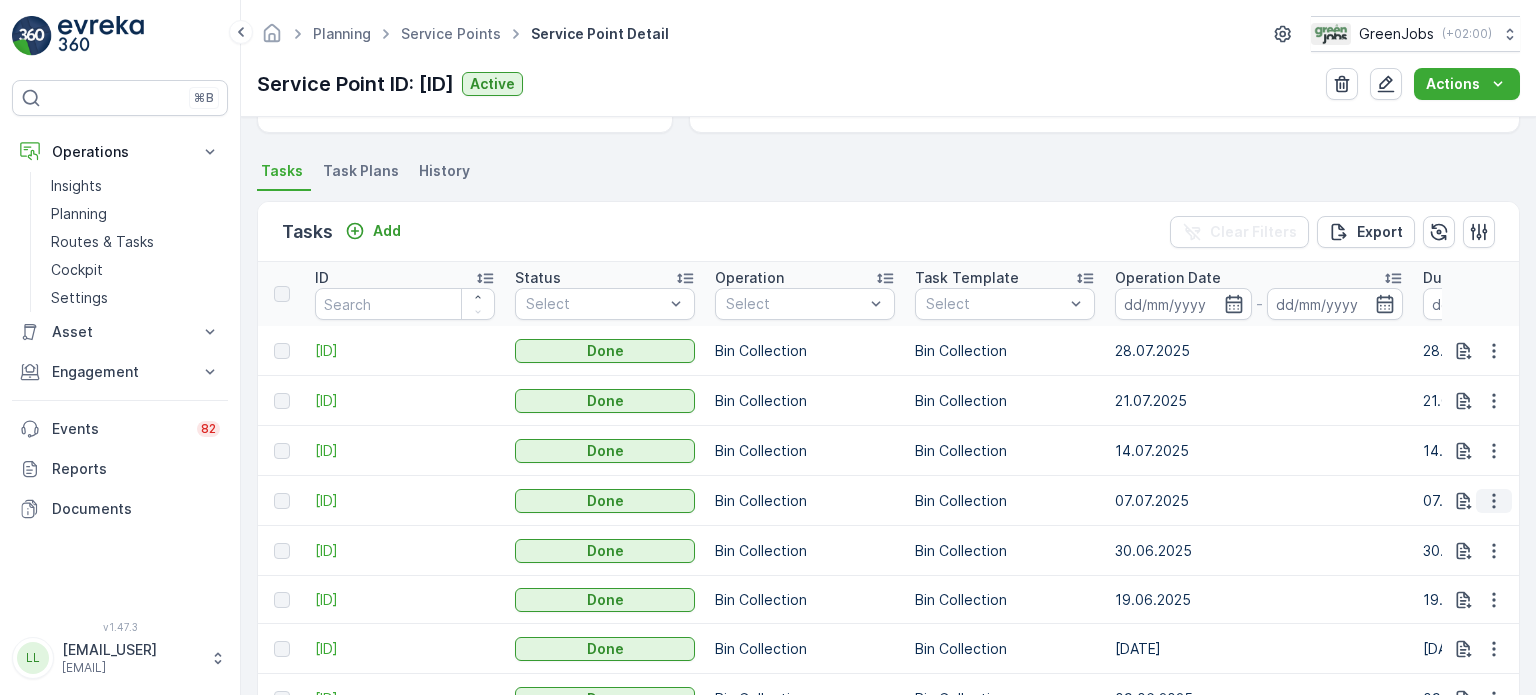 click 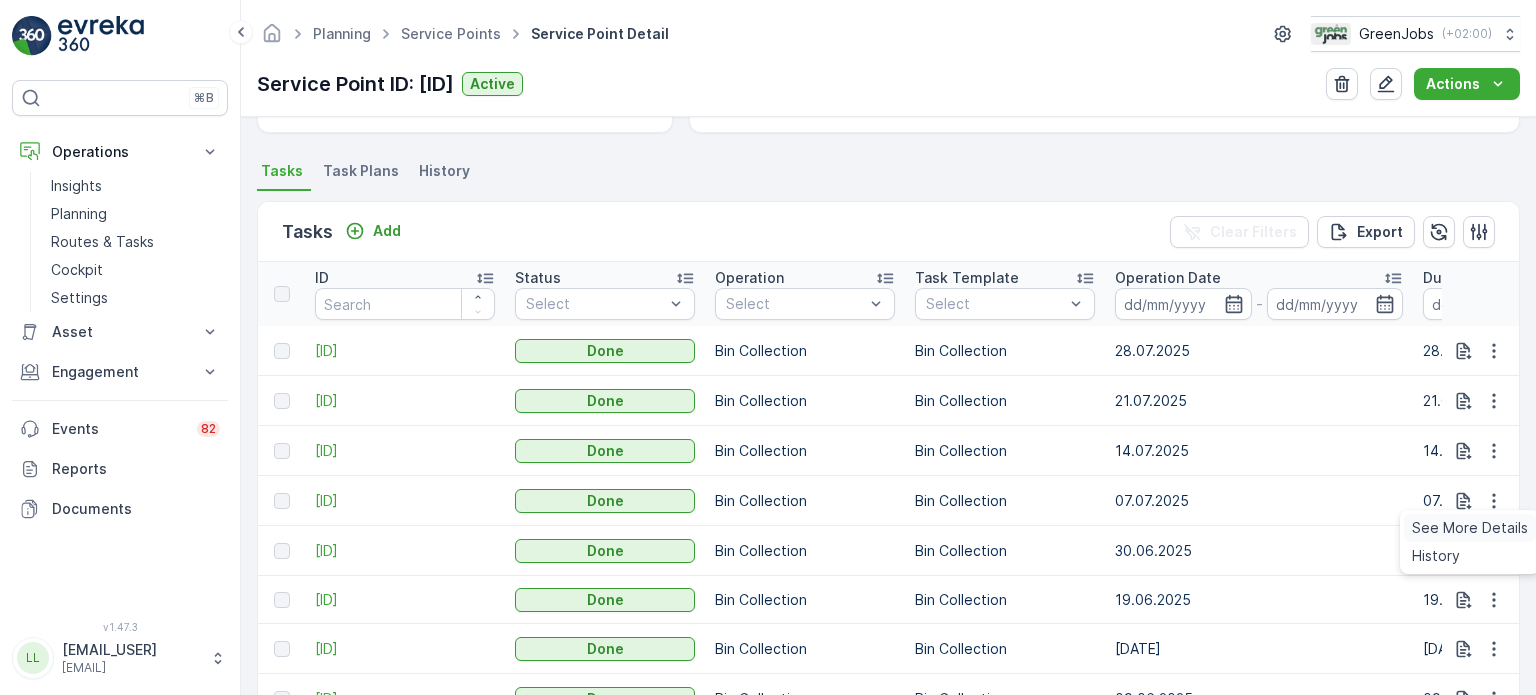click on "See More Details" at bounding box center [1470, 528] 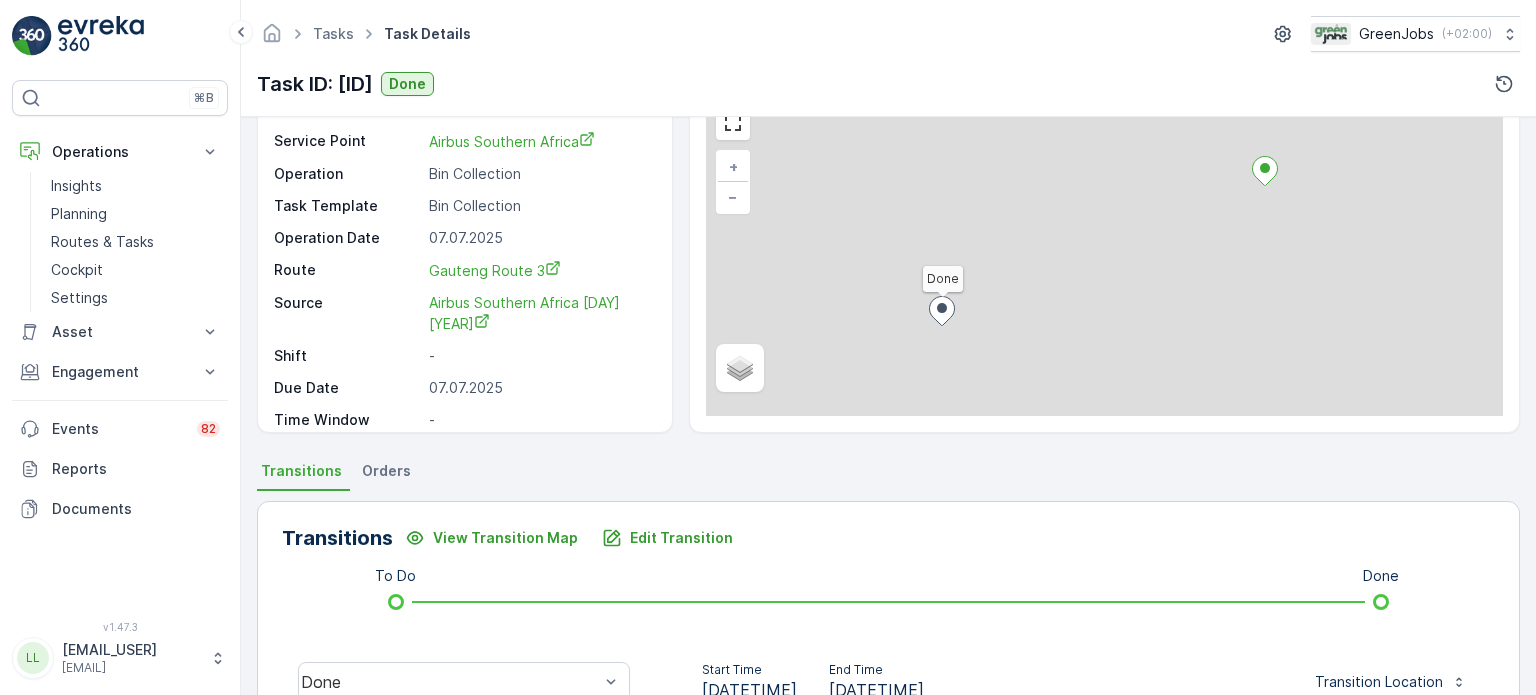 scroll, scrollTop: 300, scrollLeft: 0, axis: vertical 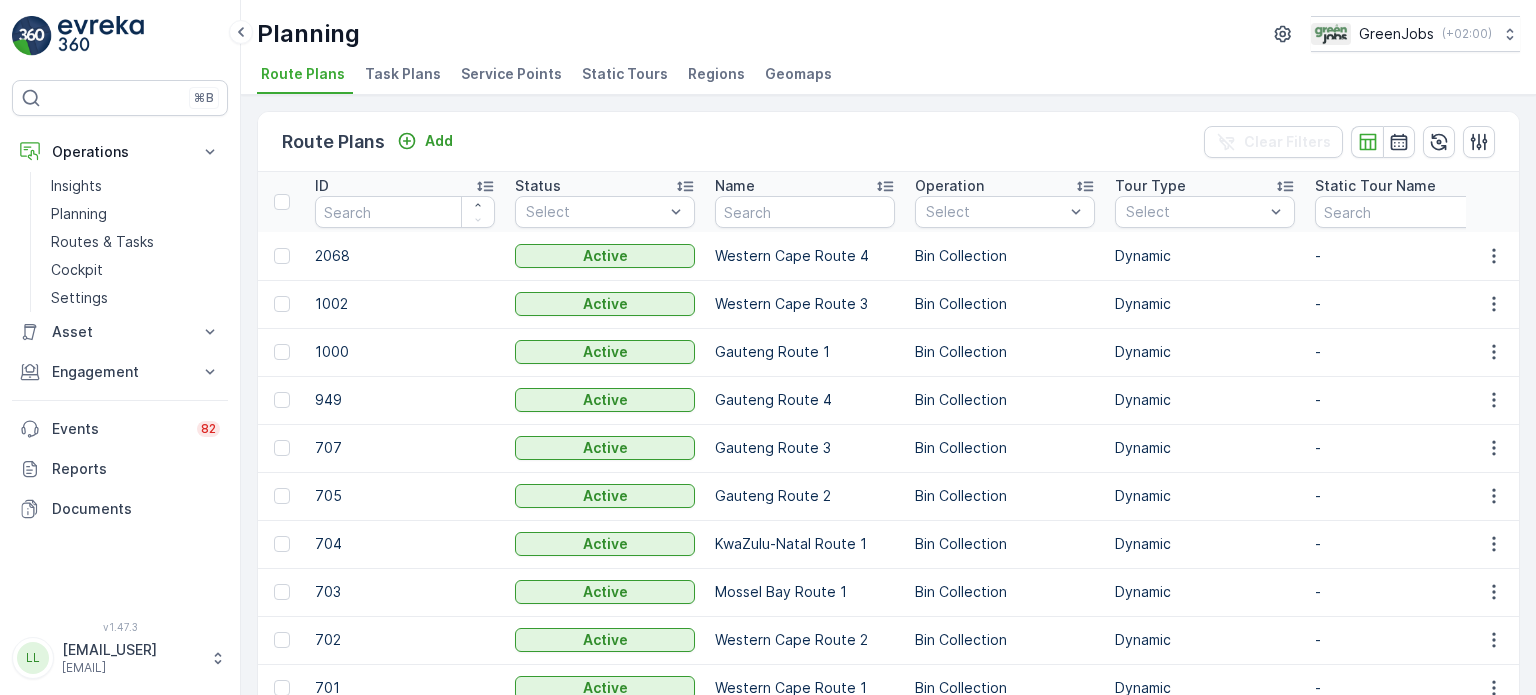click on "Service Points" at bounding box center [511, 74] 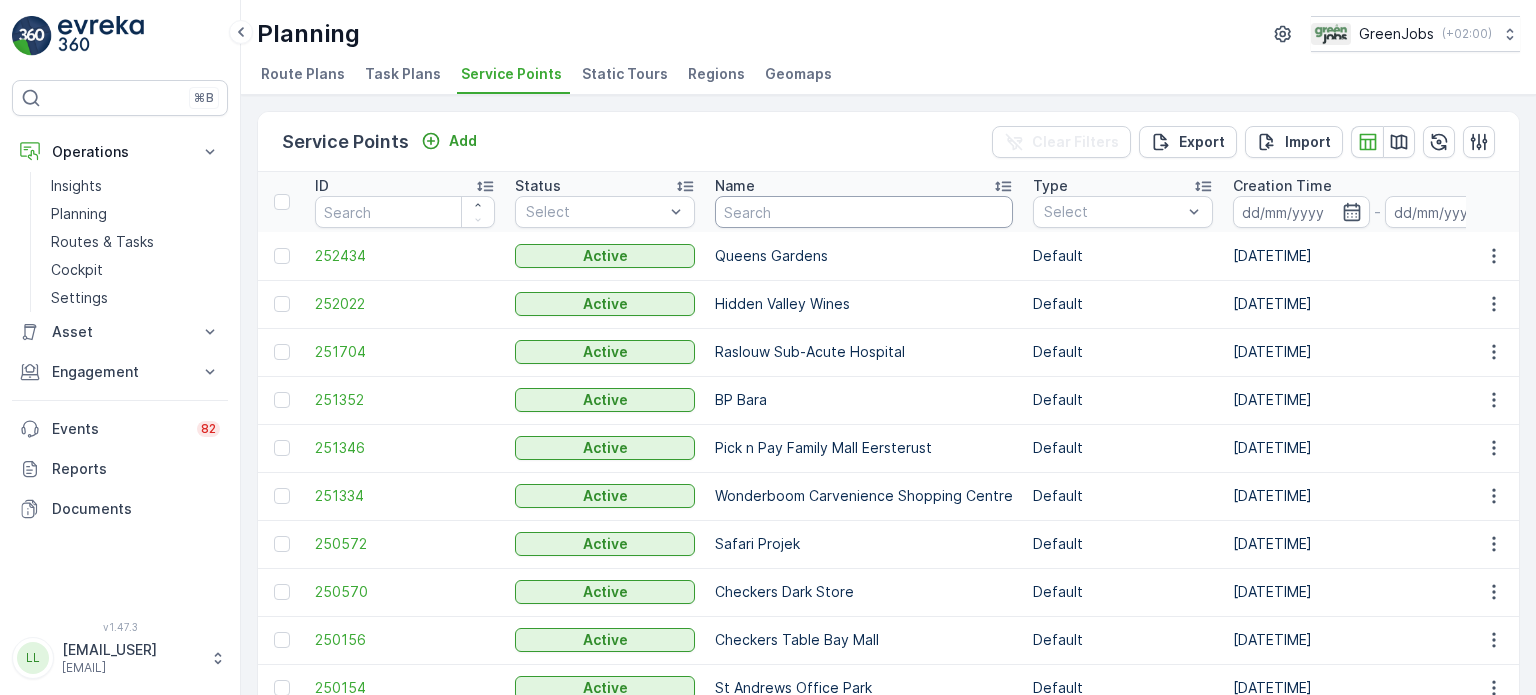 click at bounding box center [864, 212] 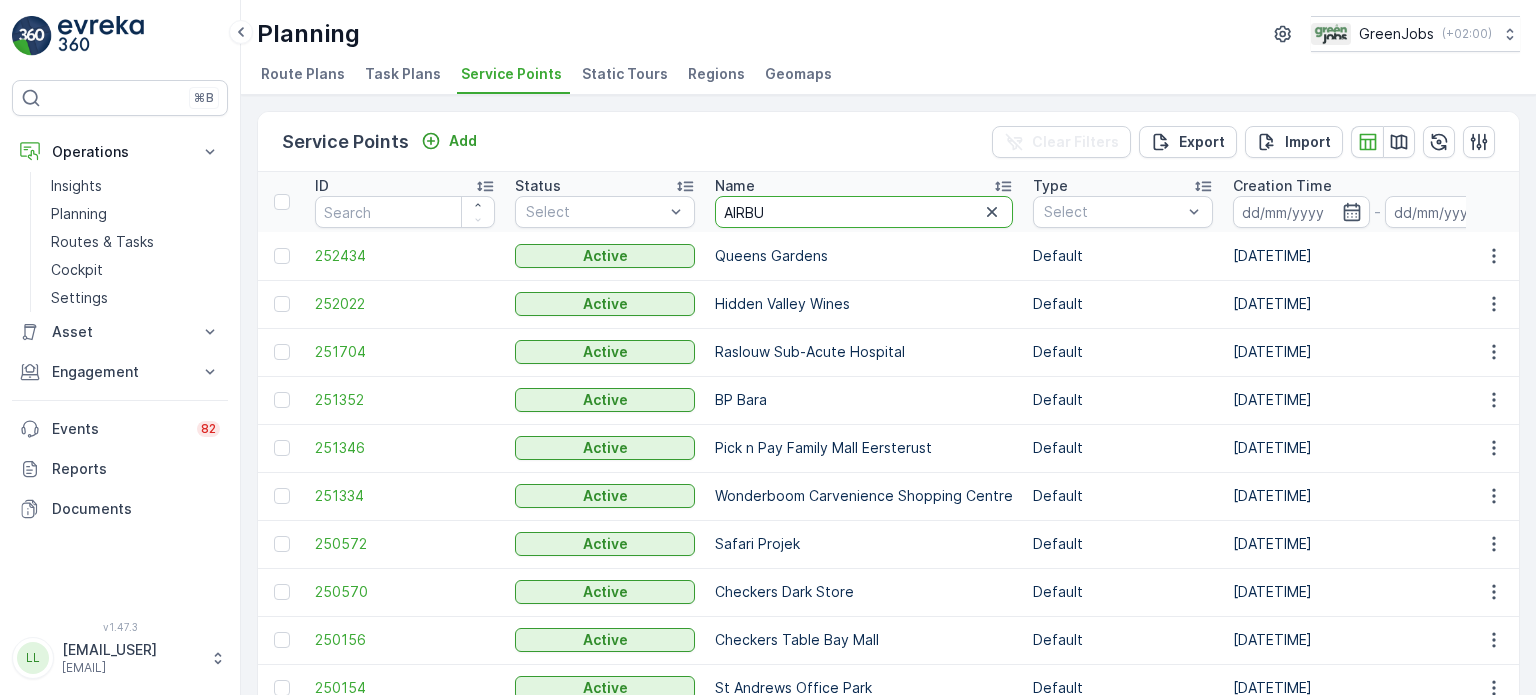 type on "AIRBUS" 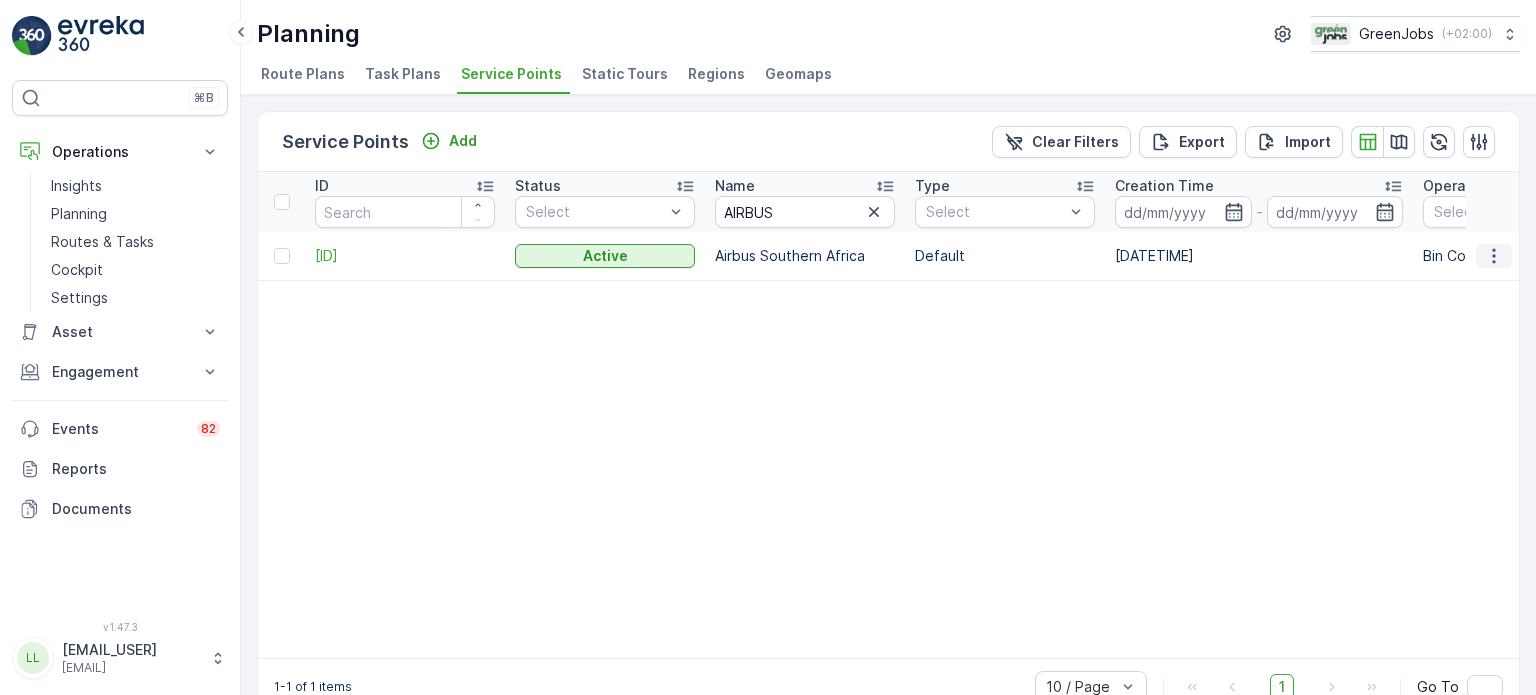click 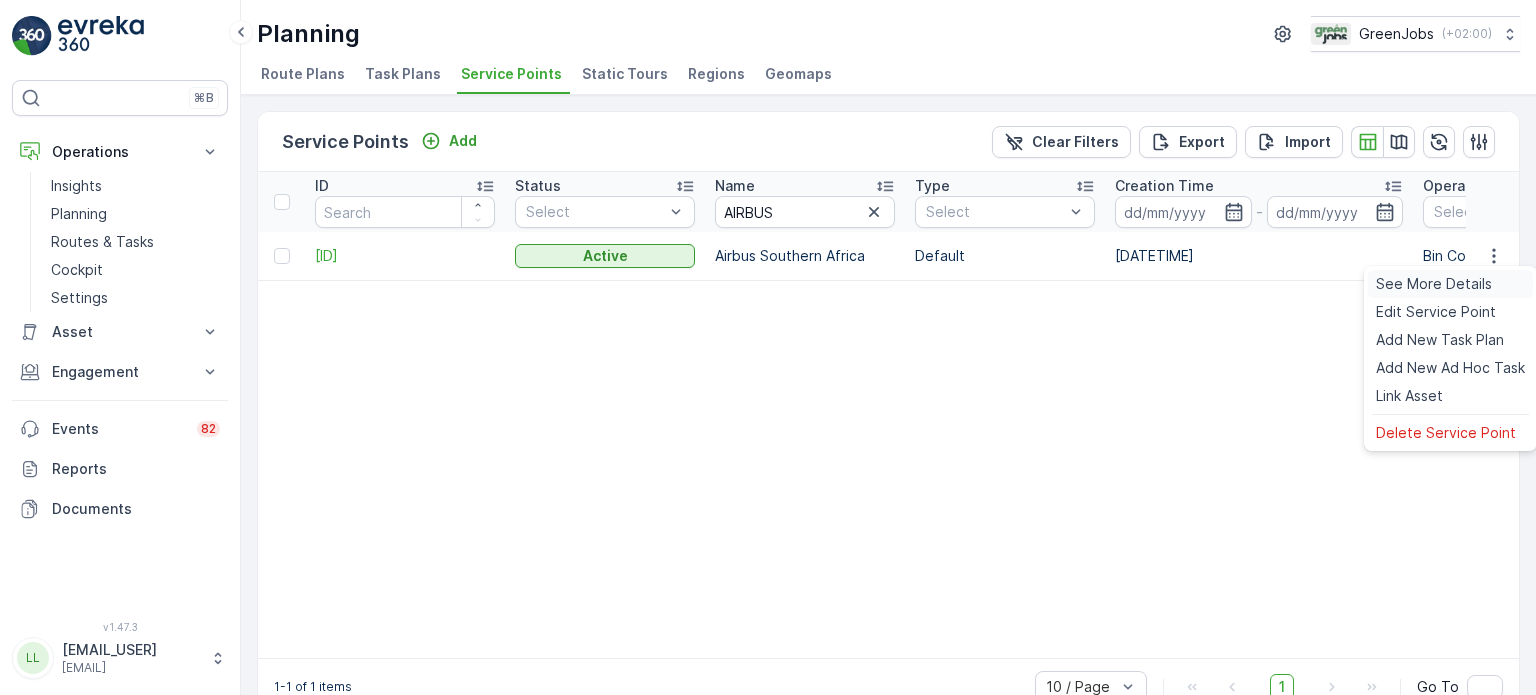 click on "See More Details" at bounding box center (1434, 284) 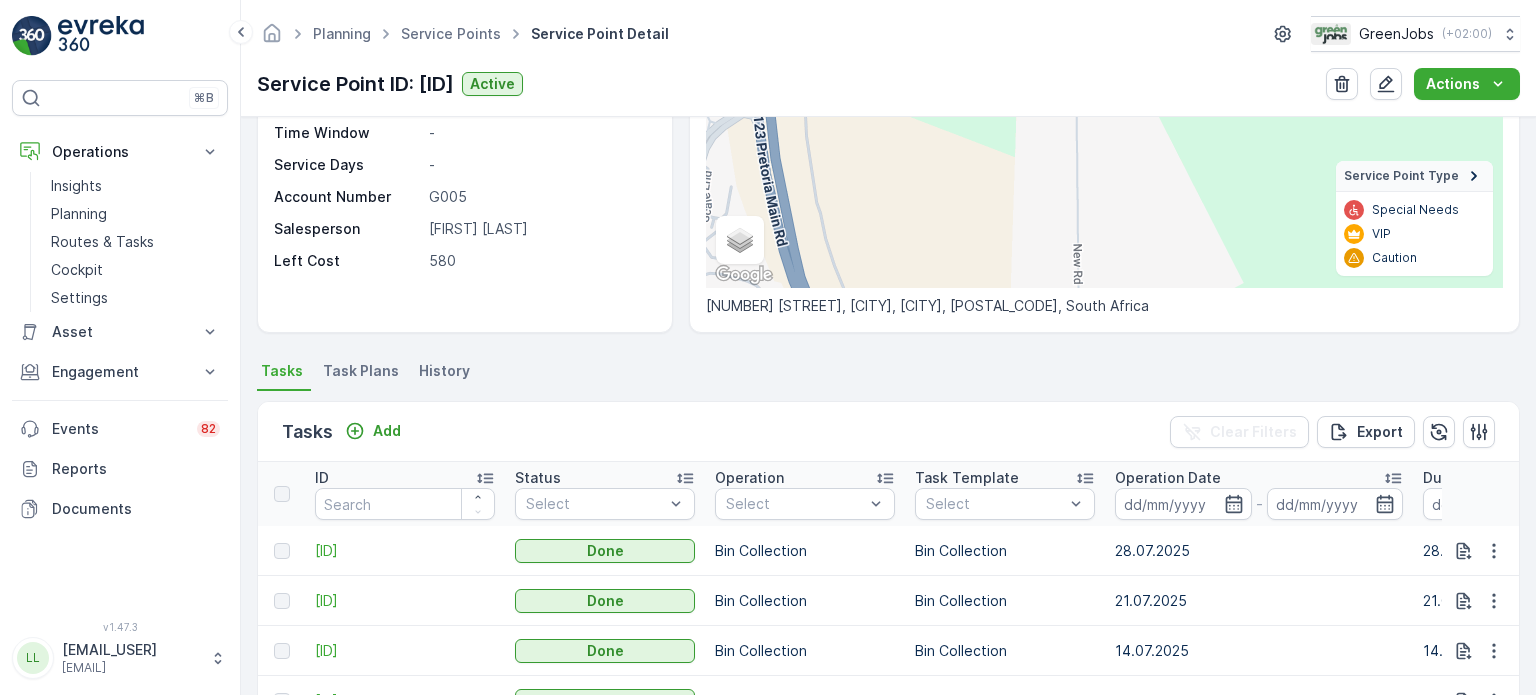 scroll, scrollTop: 500, scrollLeft: 0, axis: vertical 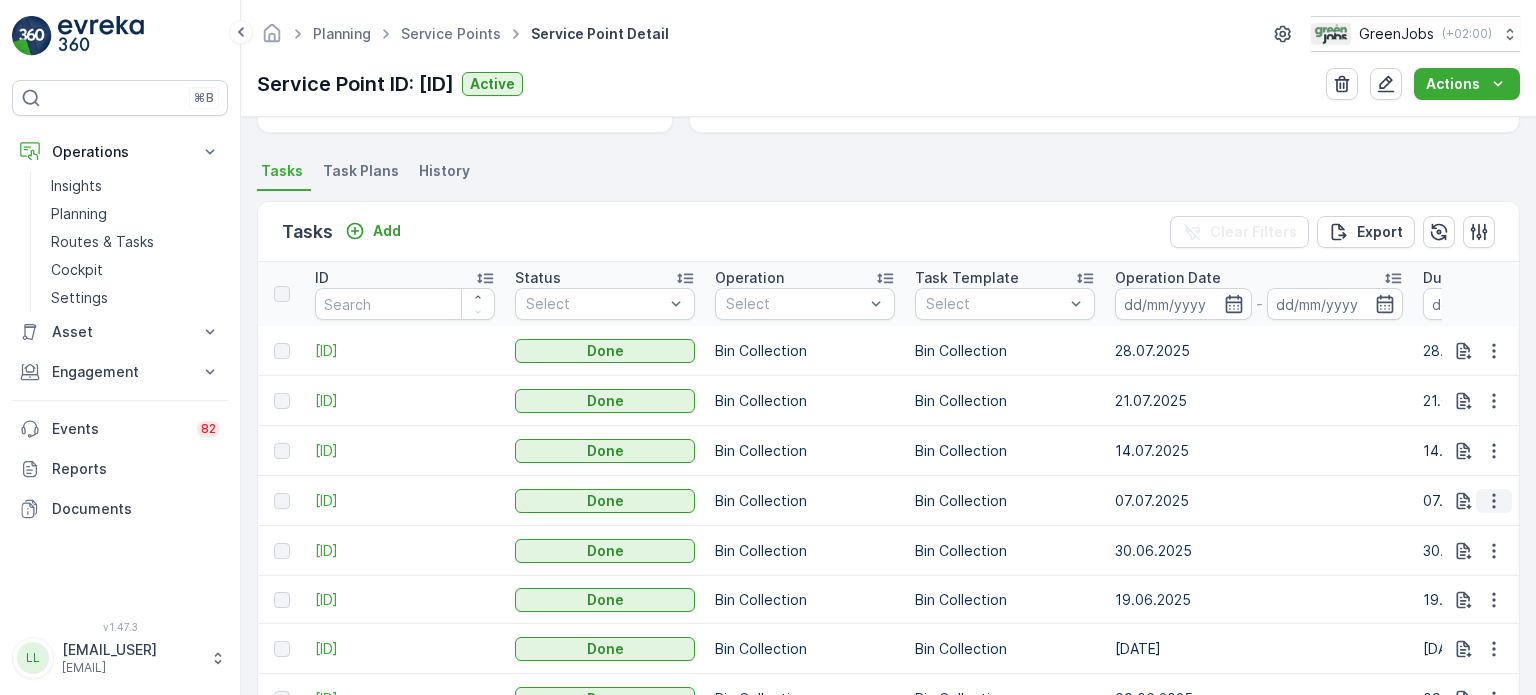 click 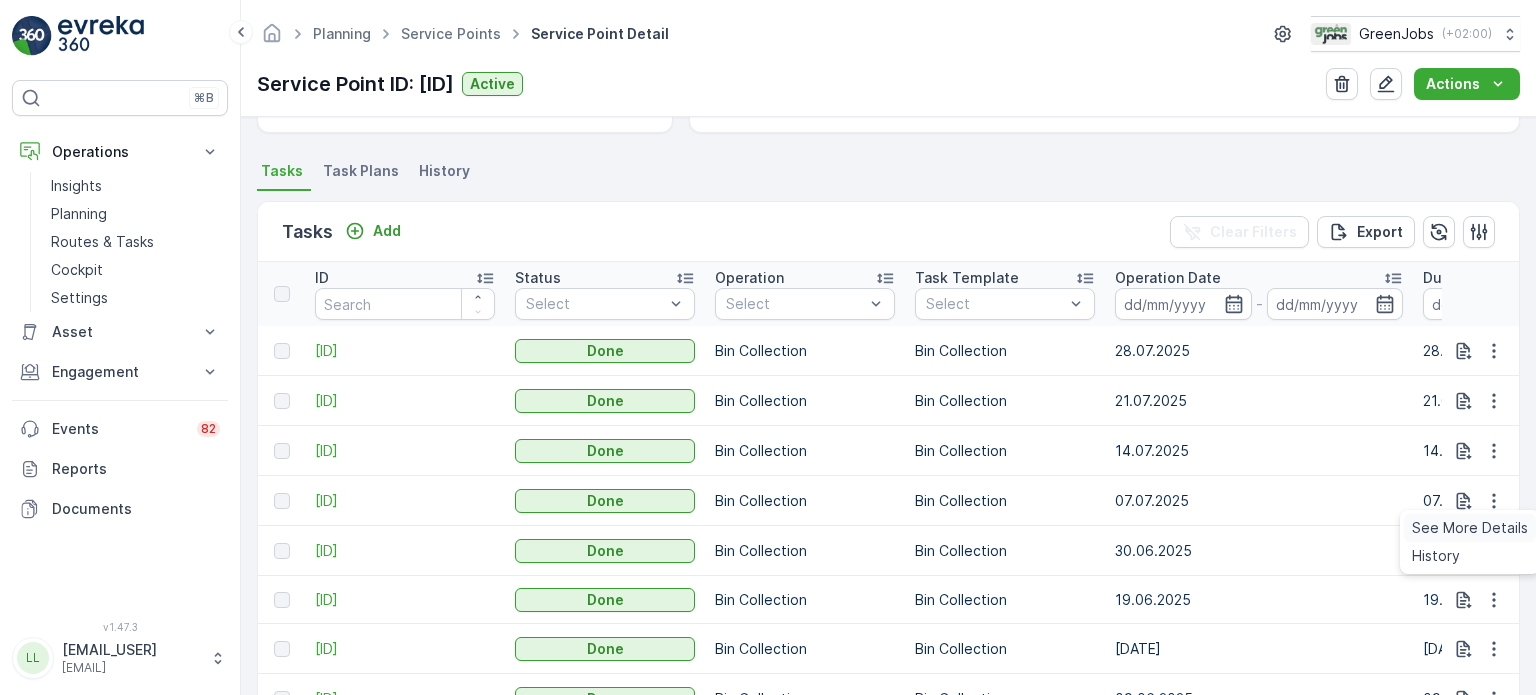click on "See More Details" at bounding box center (1470, 528) 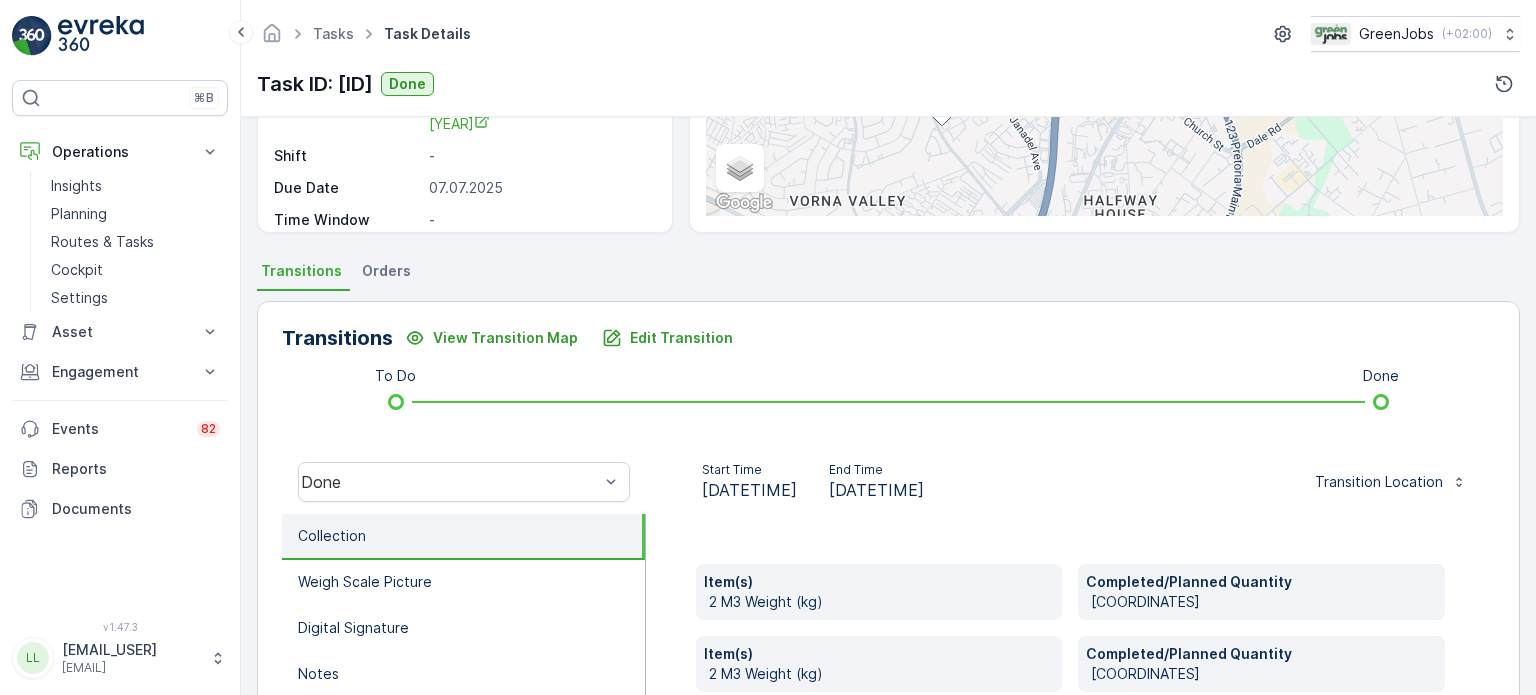 scroll, scrollTop: 500, scrollLeft: 0, axis: vertical 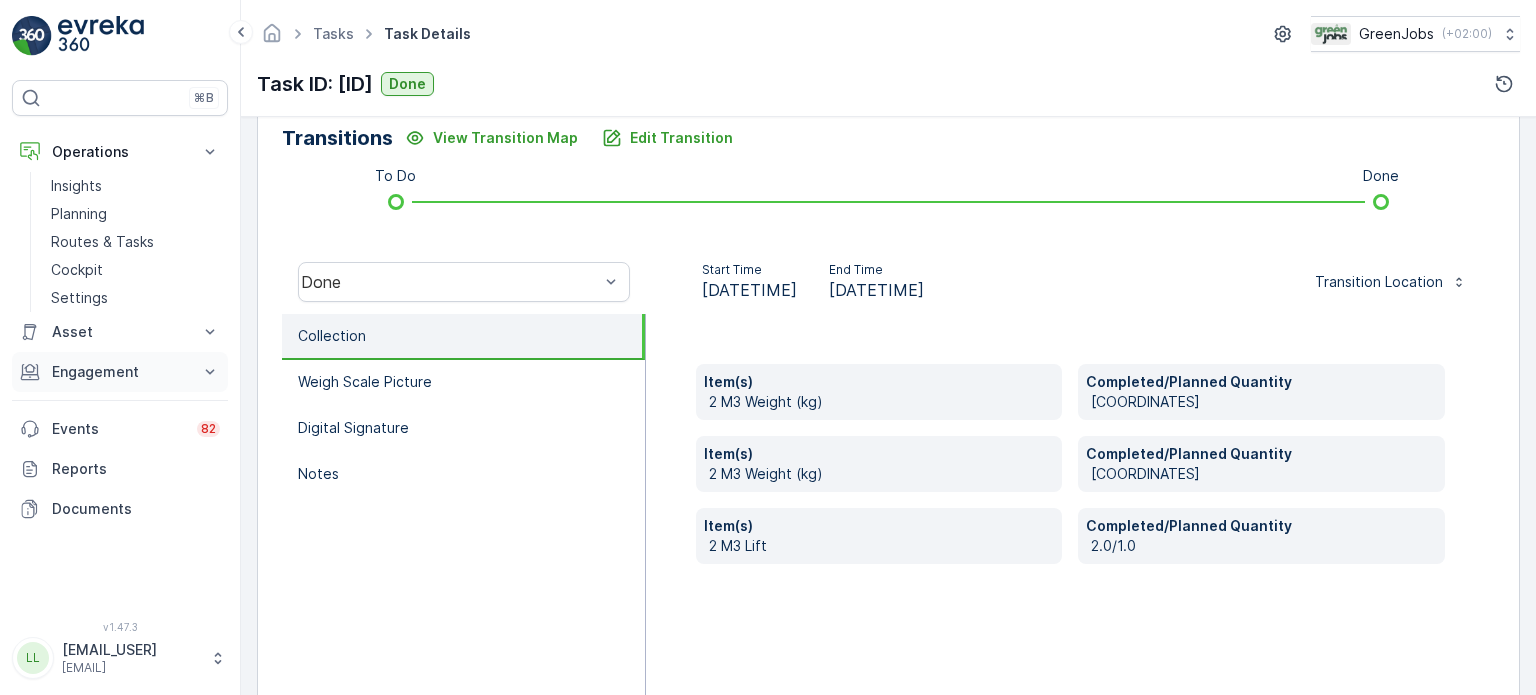 click on "Engagement" at bounding box center (120, 372) 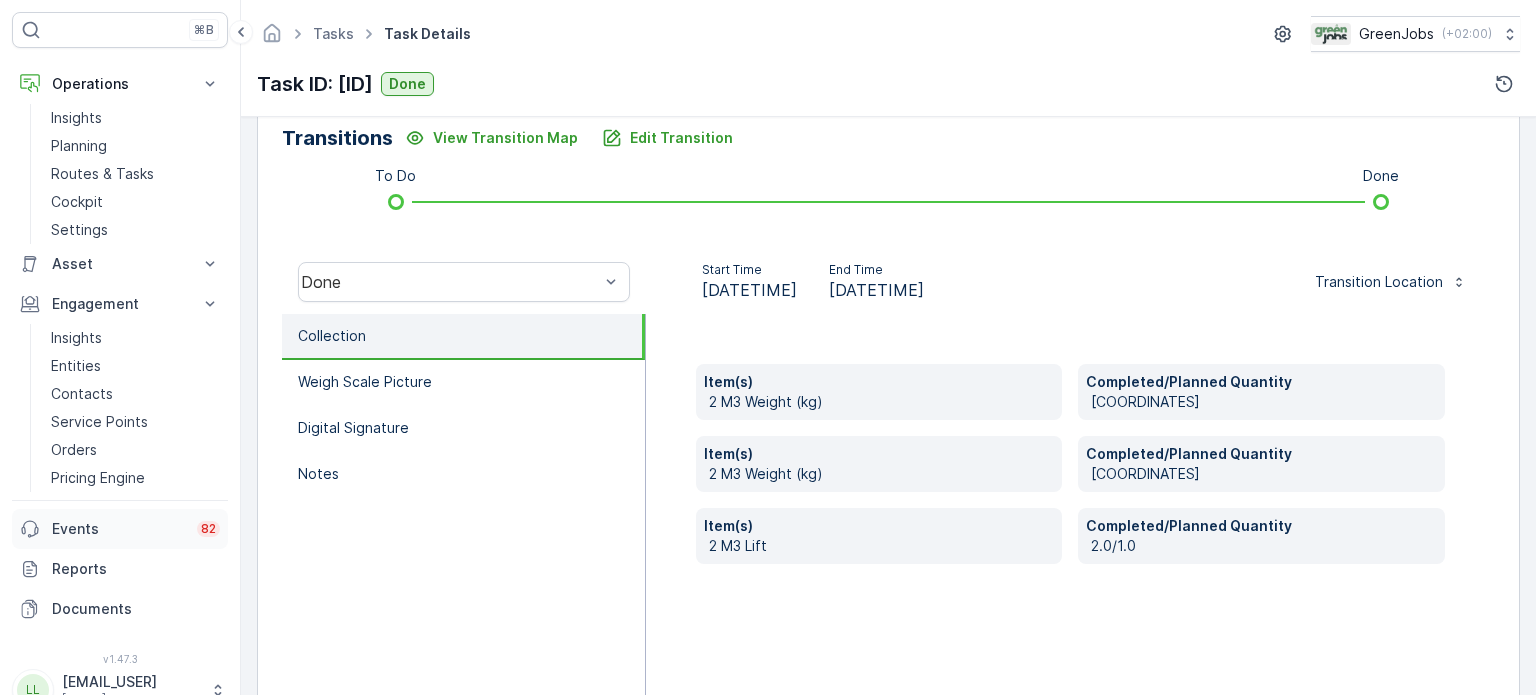 scroll, scrollTop: 98, scrollLeft: 0, axis: vertical 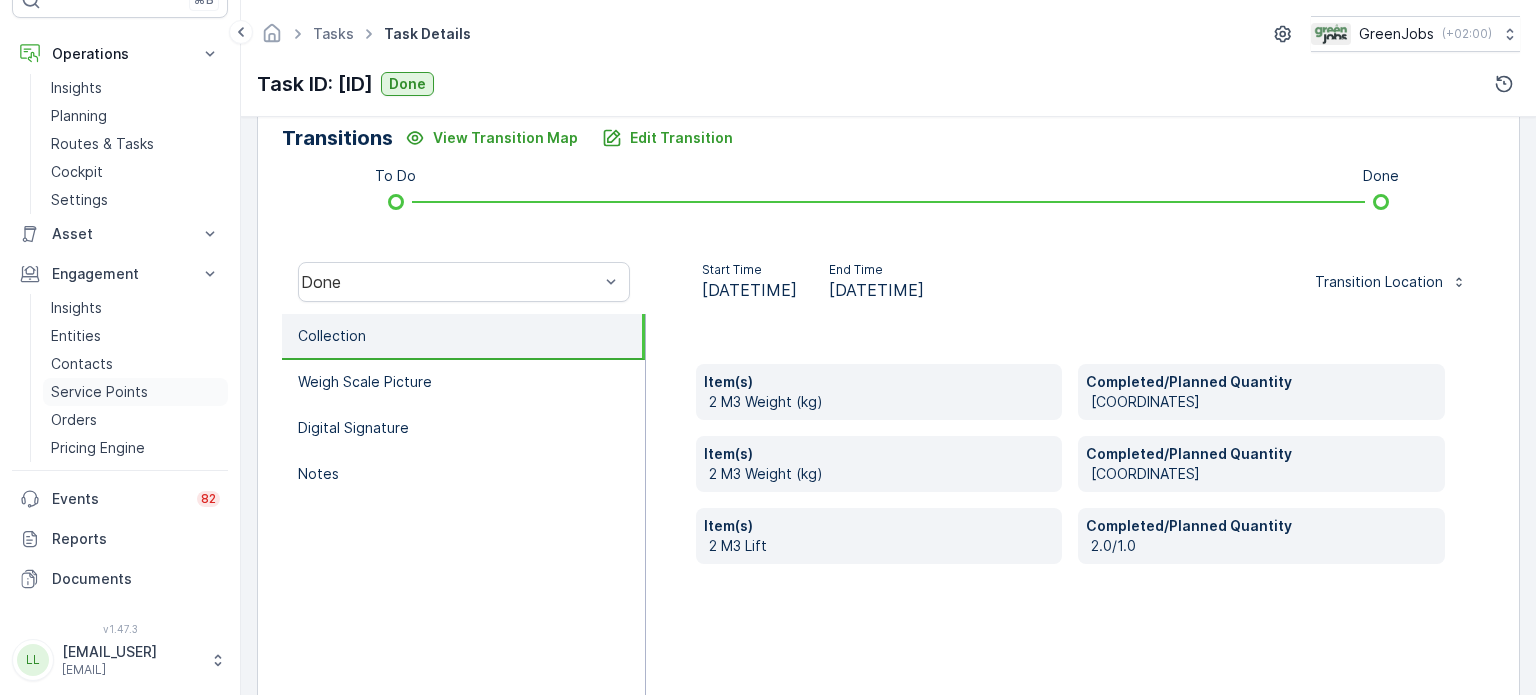 click on "Service Points" at bounding box center (99, 392) 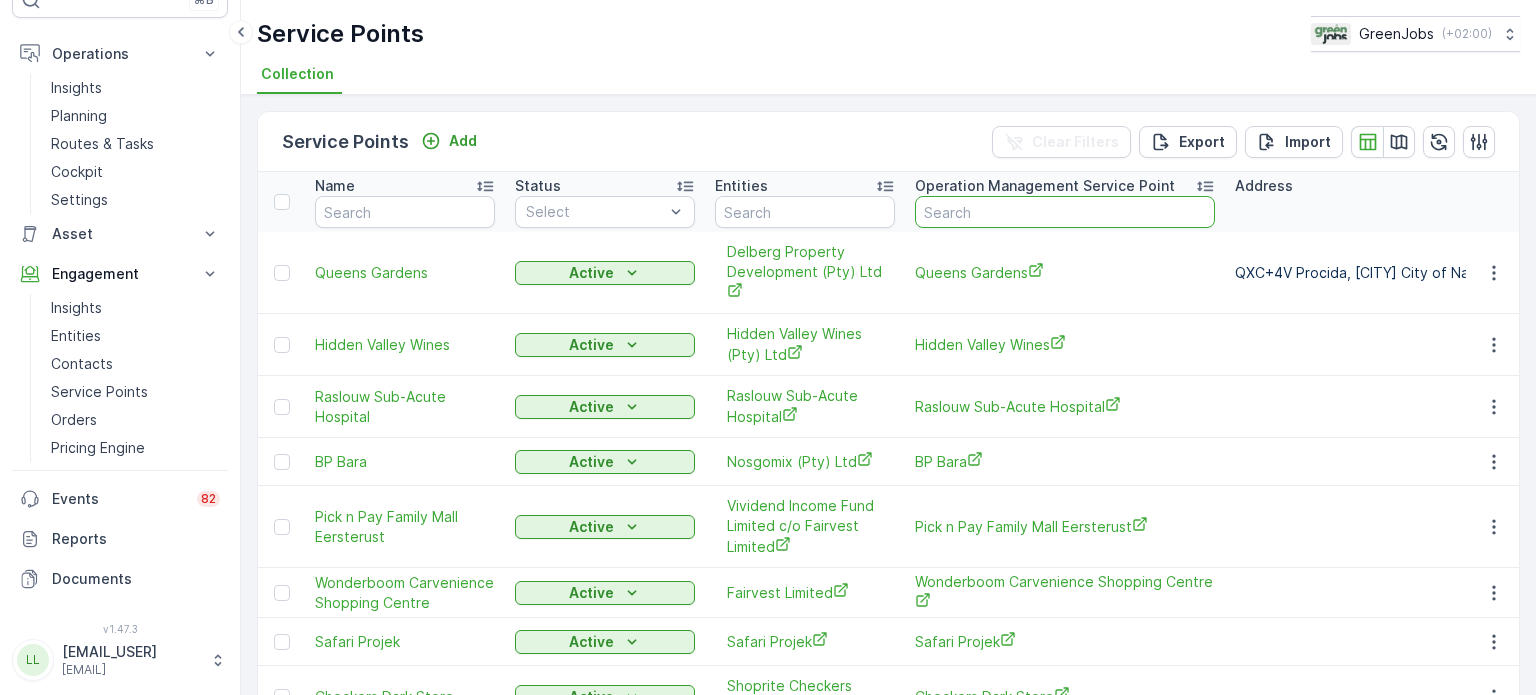 click at bounding box center (1065, 212) 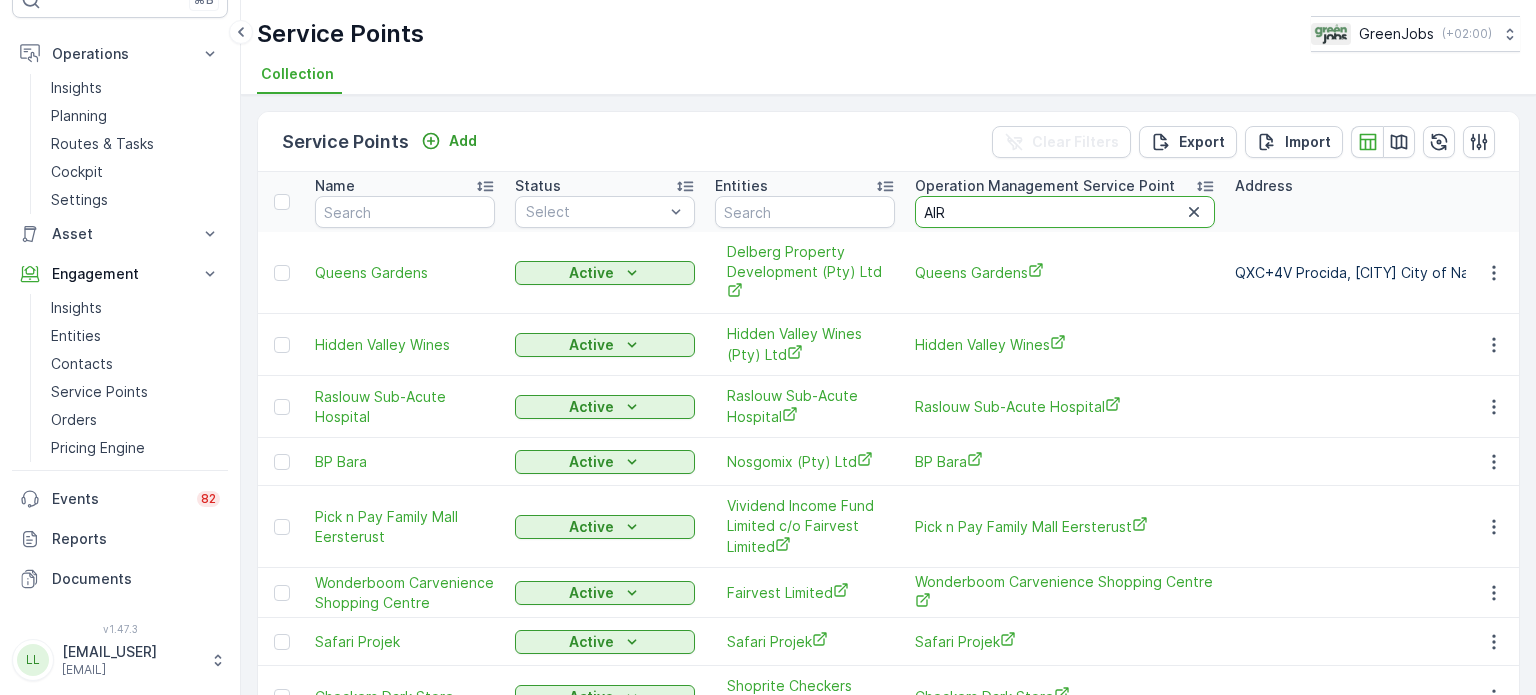 type on "AIRB" 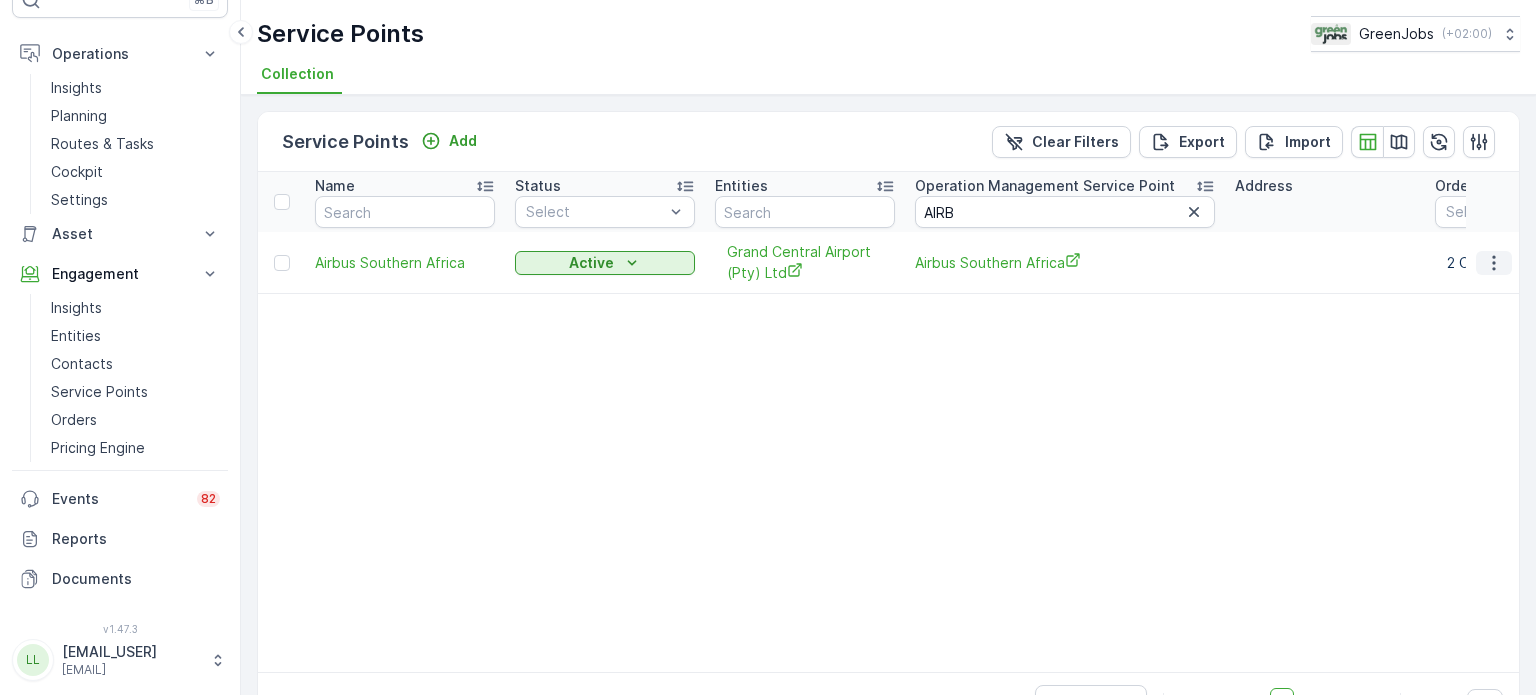 click 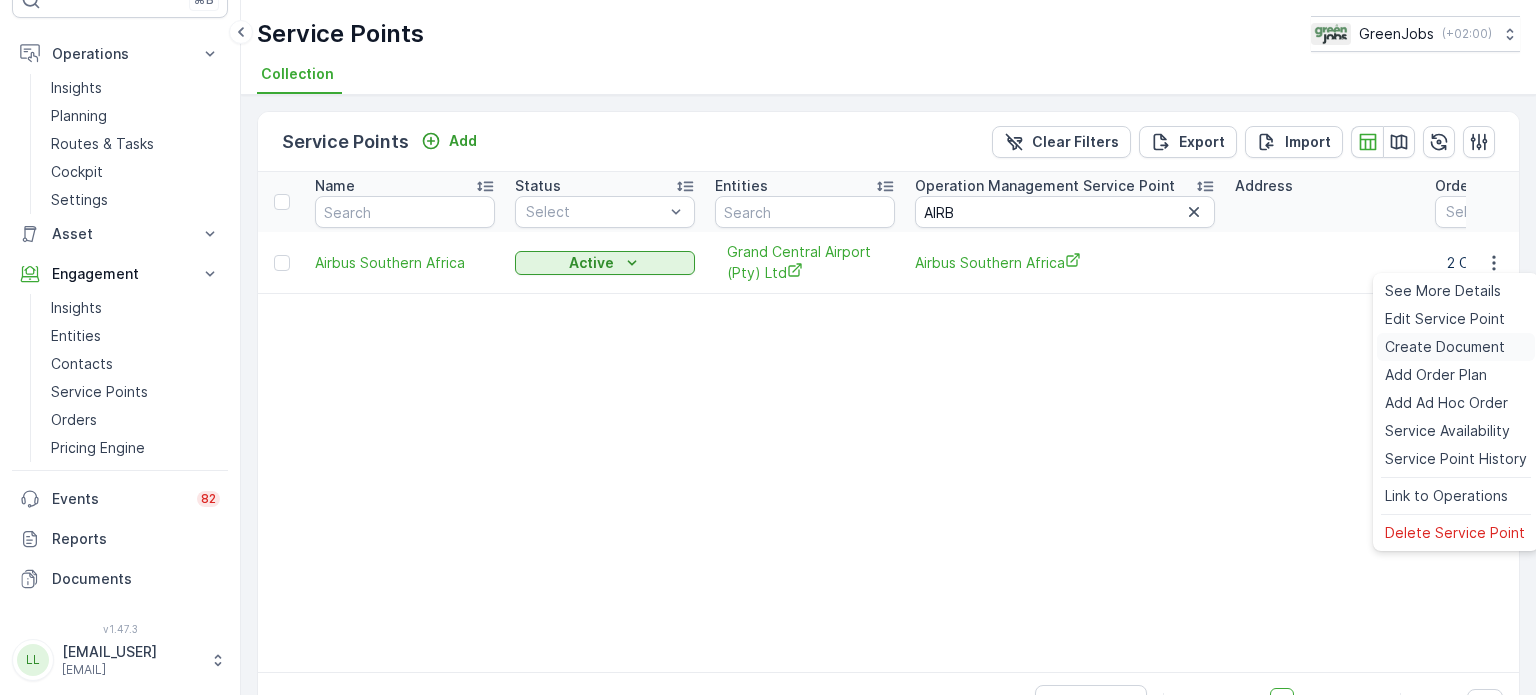click on "Create Document" at bounding box center [1445, 347] 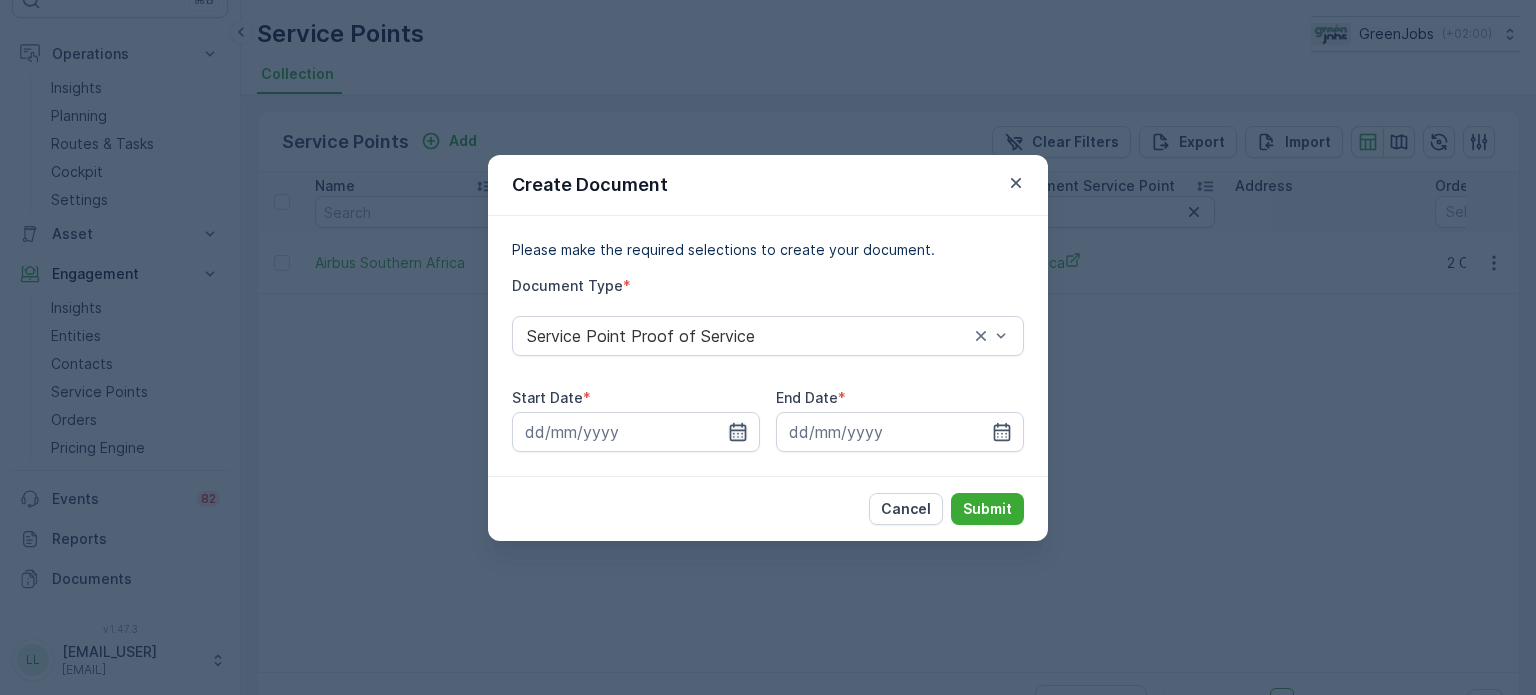 click 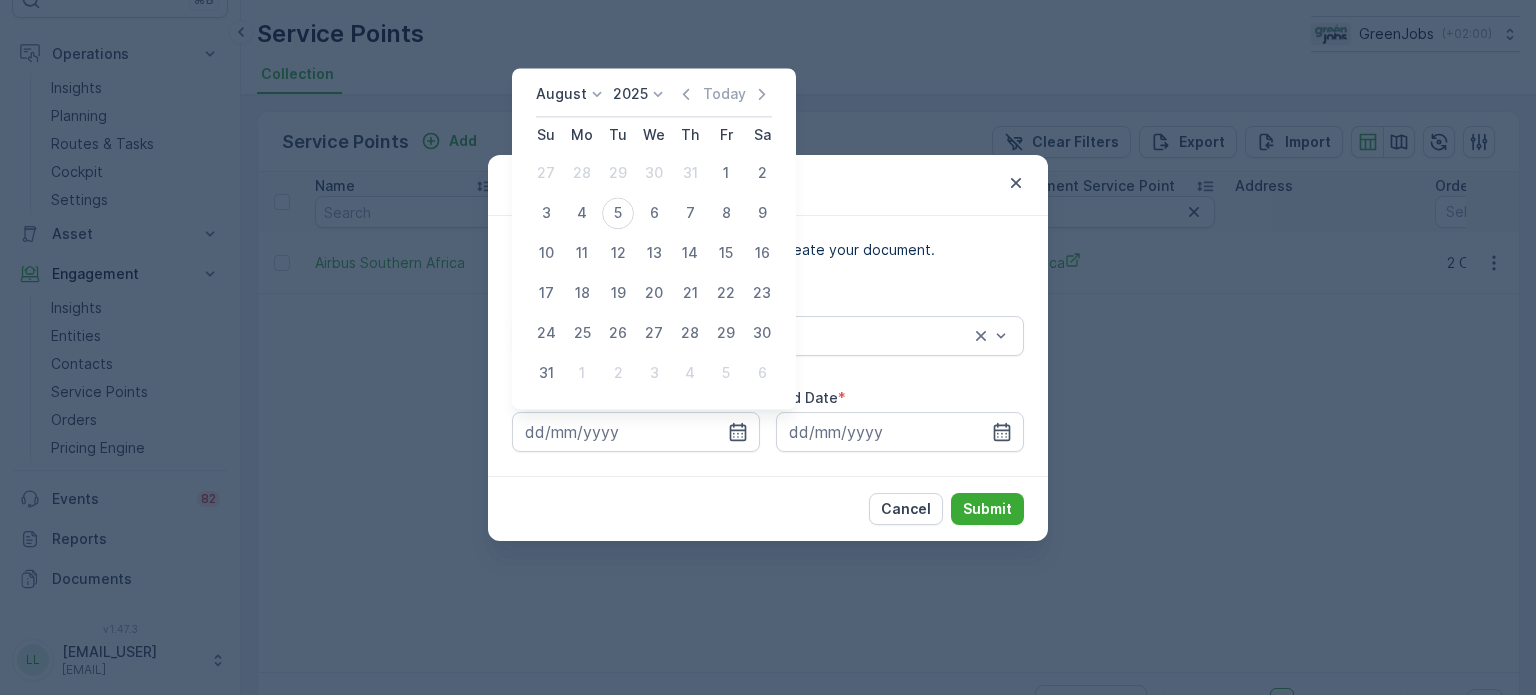 click on "August" at bounding box center (561, 94) 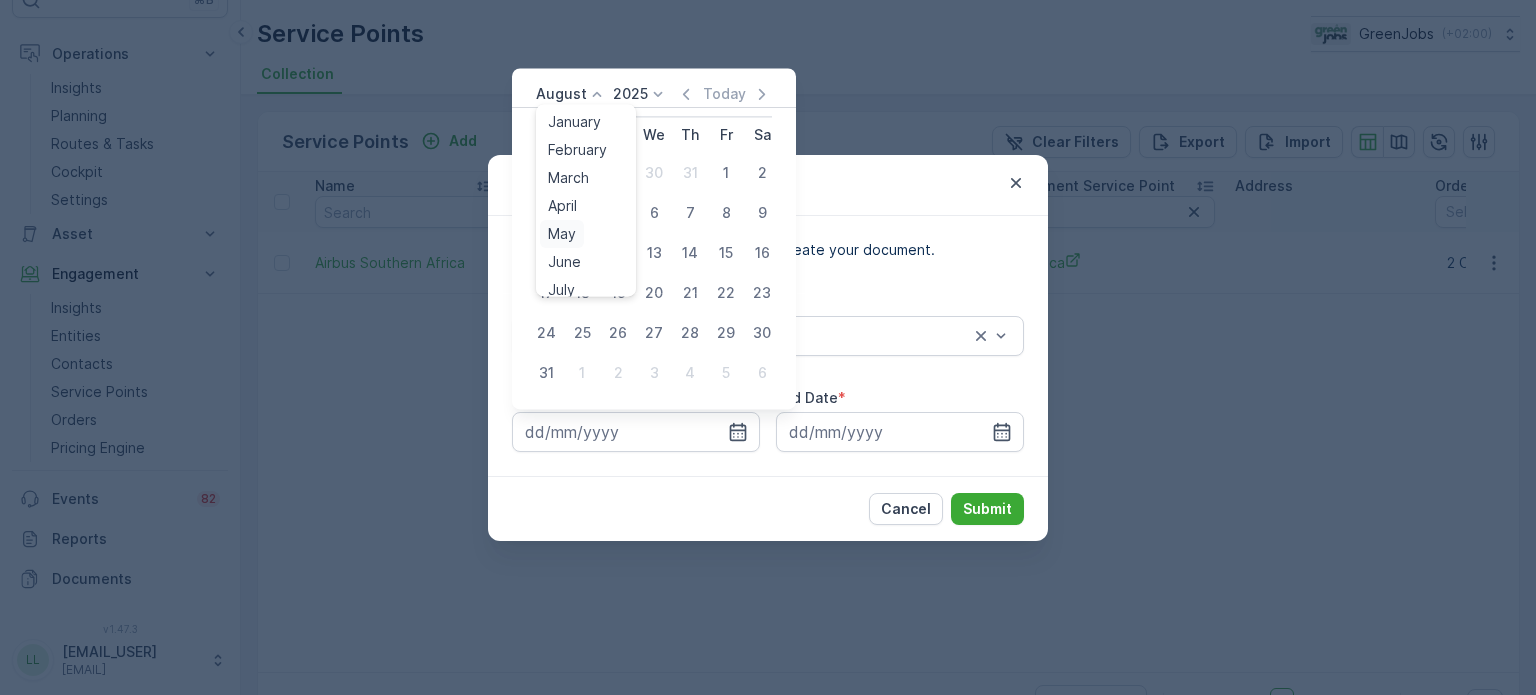 scroll, scrollTop: 100, scrollLeft: 0, axis: vertical 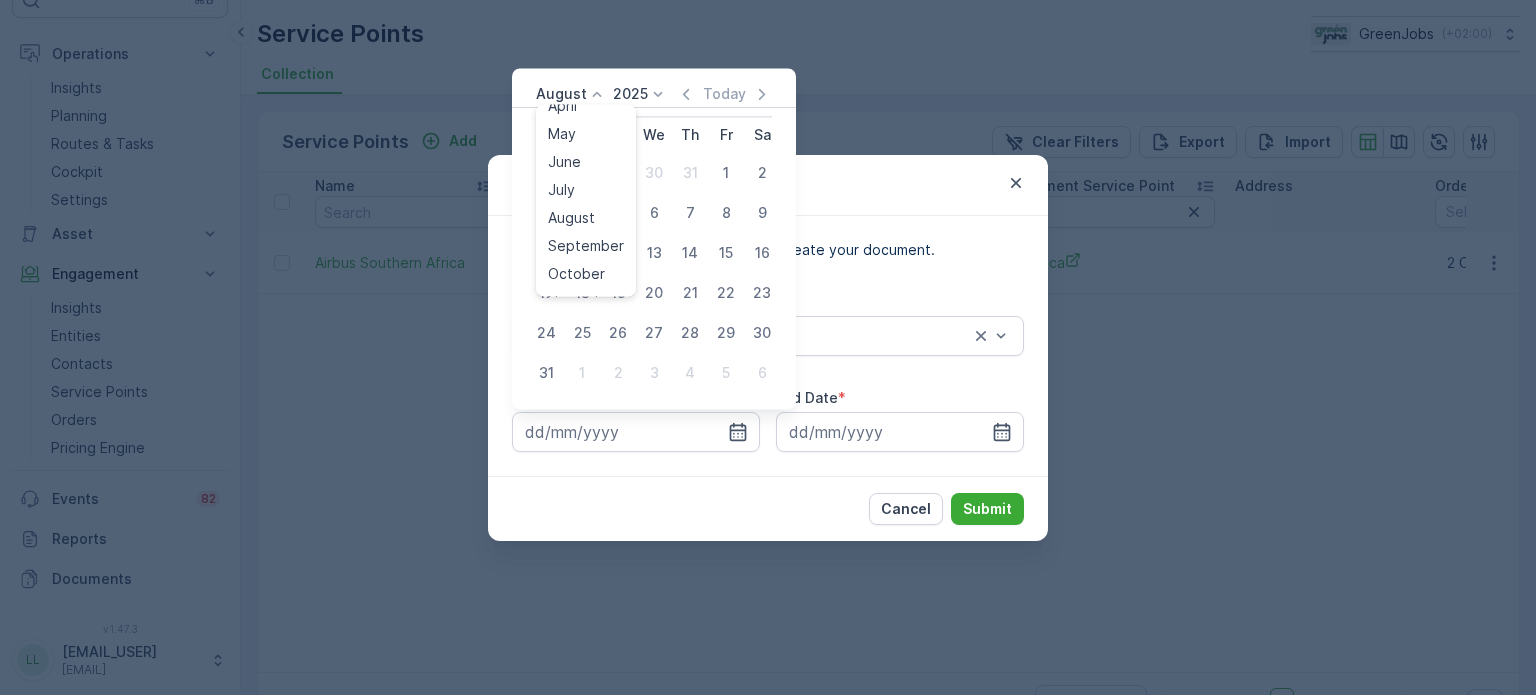 click on "June" at bounding box center [564, 162] 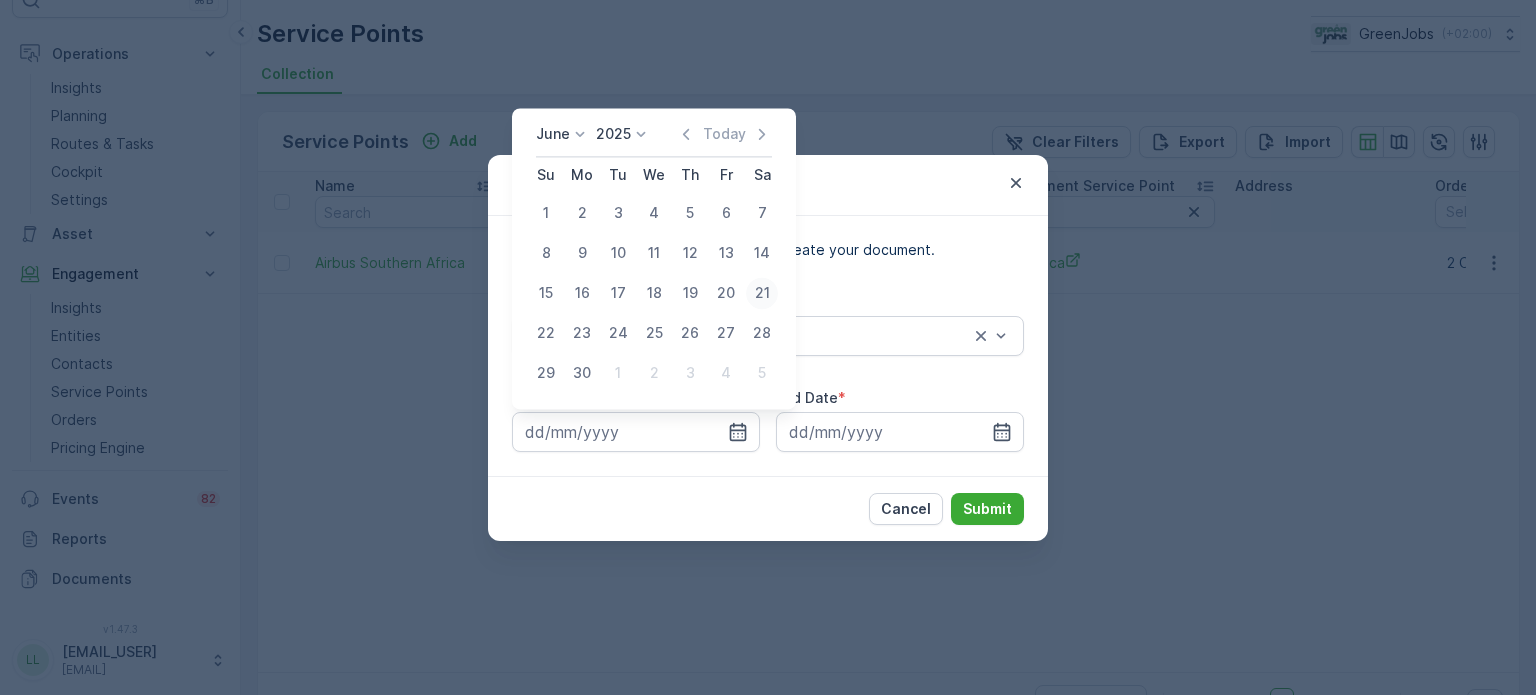 click on "21" at bounding box center (762, 293) 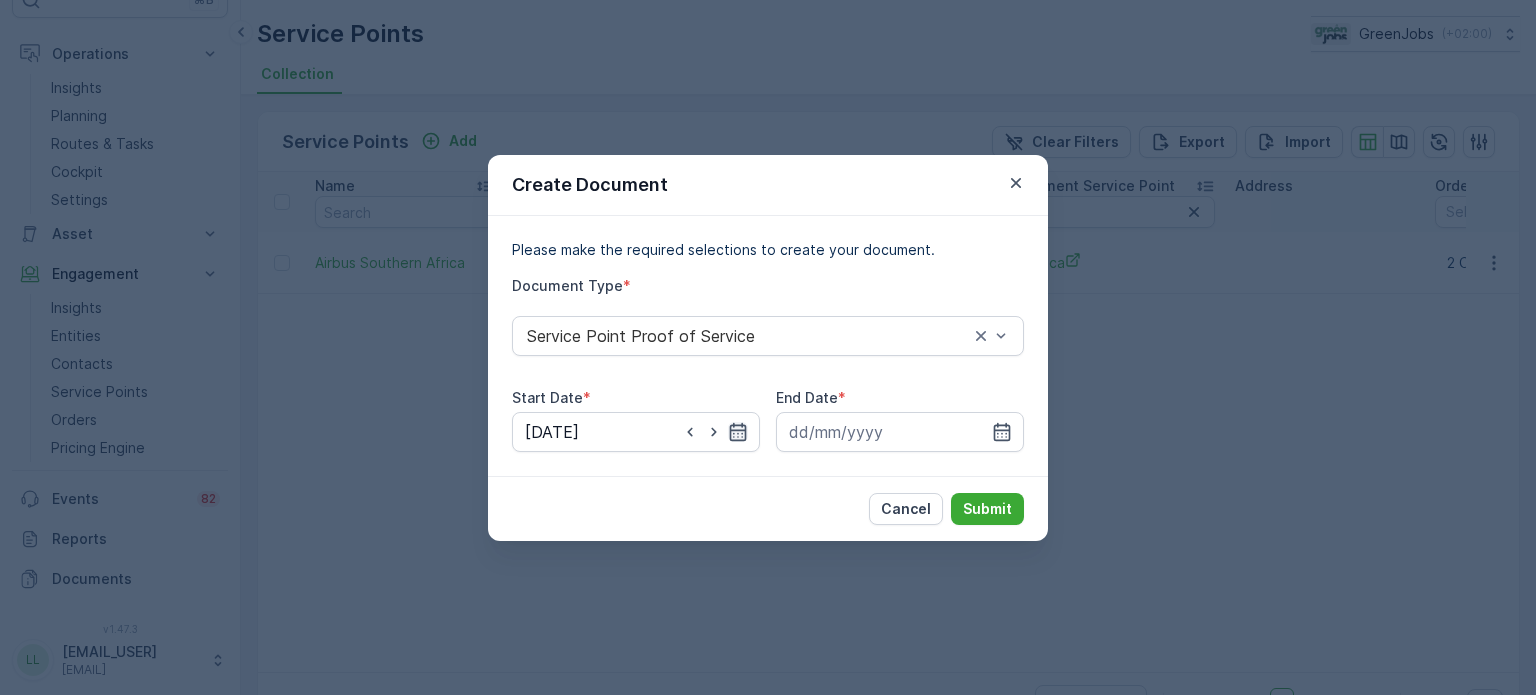 click 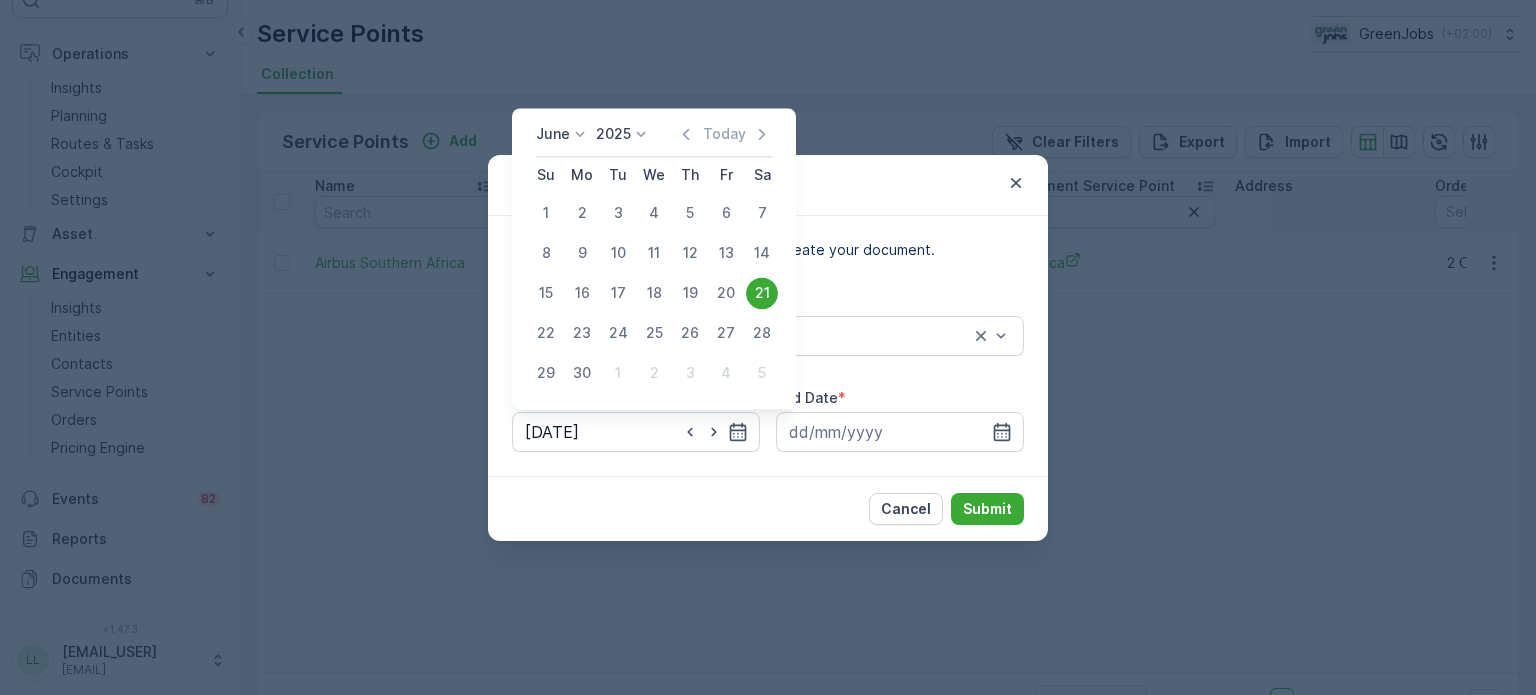 click on "21" at bounding box center (762, 293) 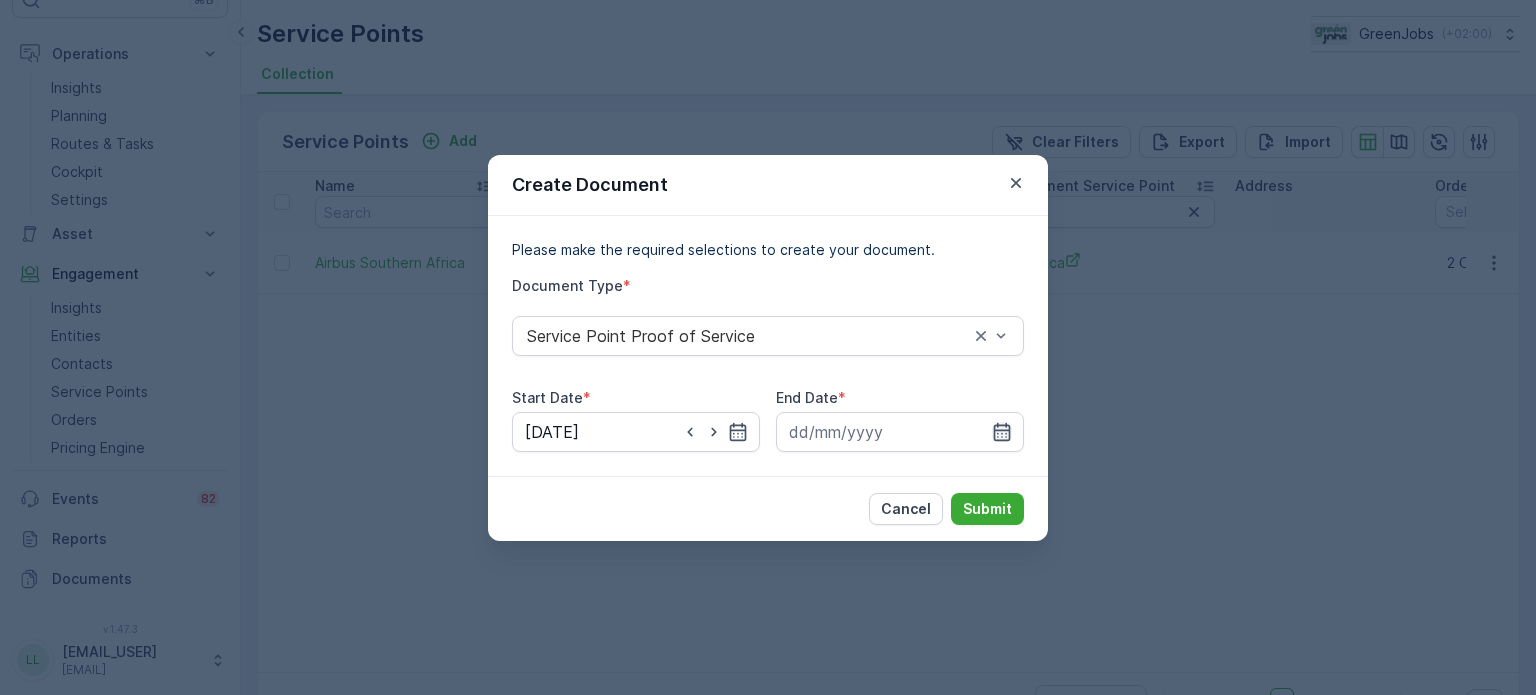 click 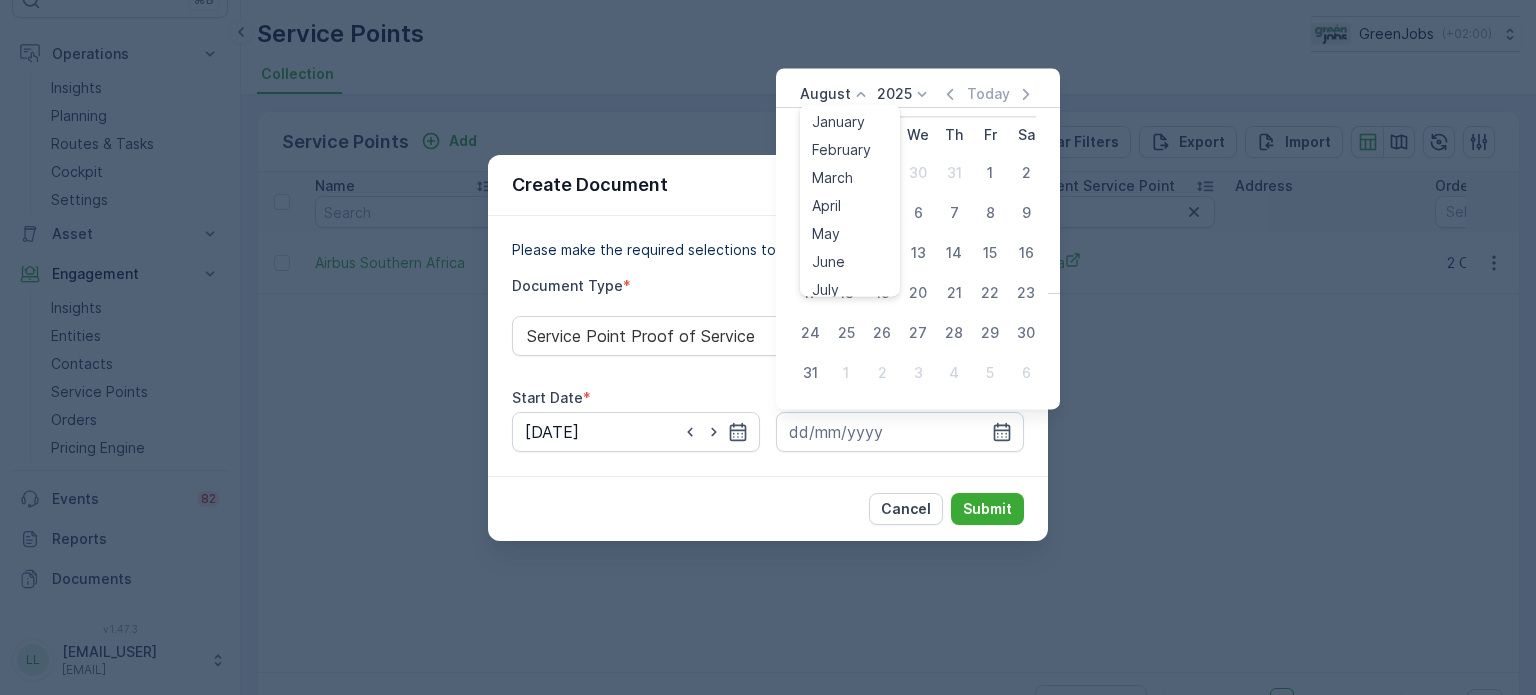 click on "August January February March April May June July August September October November December" at bounding box center [835, 94] 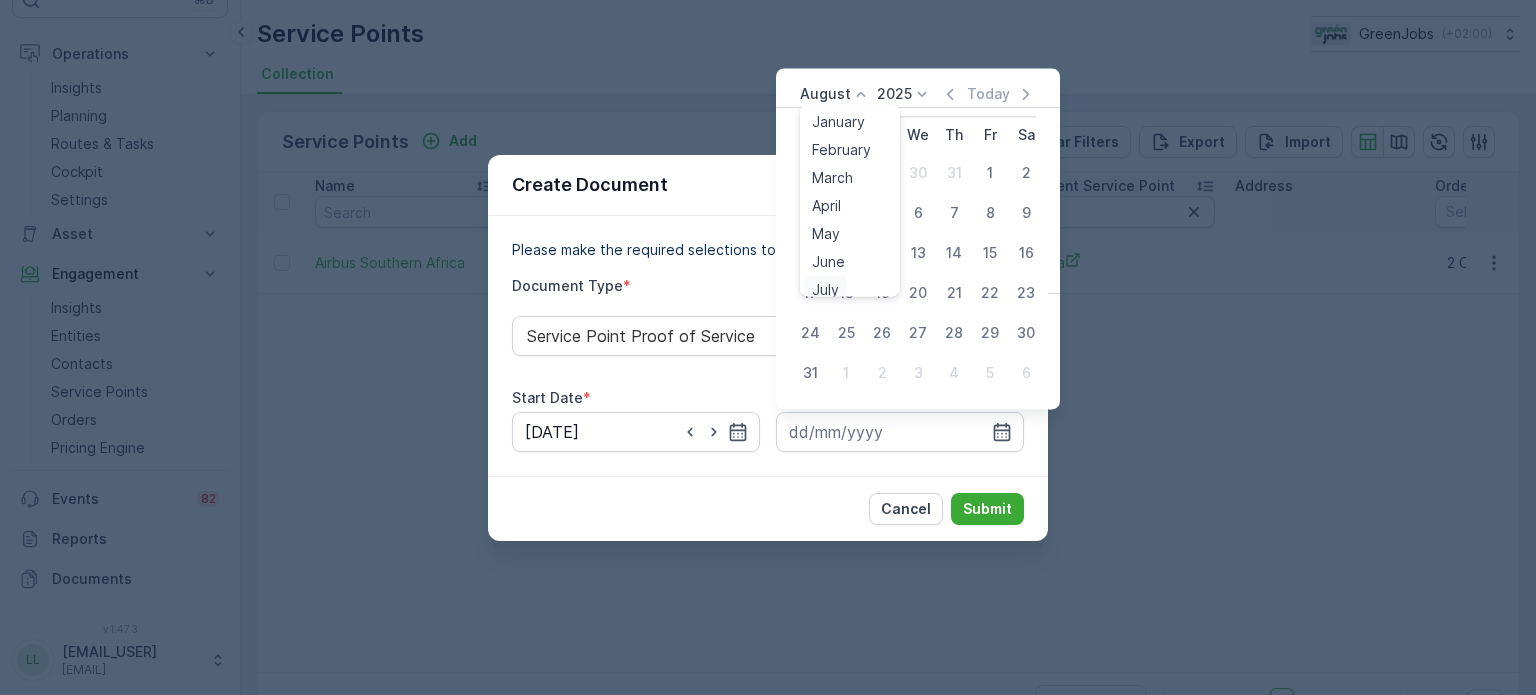 scroll, scrollTop: 8, scrollLeft: 0, axis: vertical 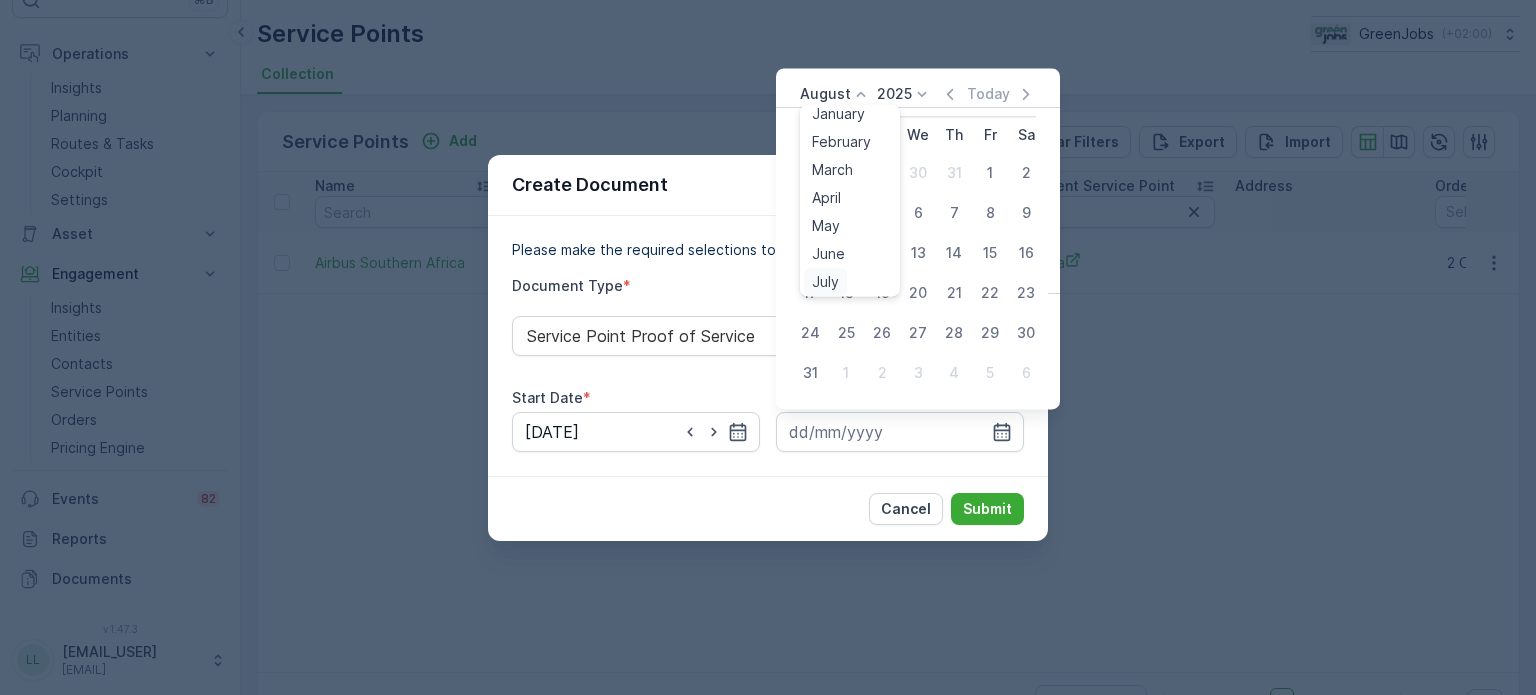 click on "July" at bounding box center (825, 282) 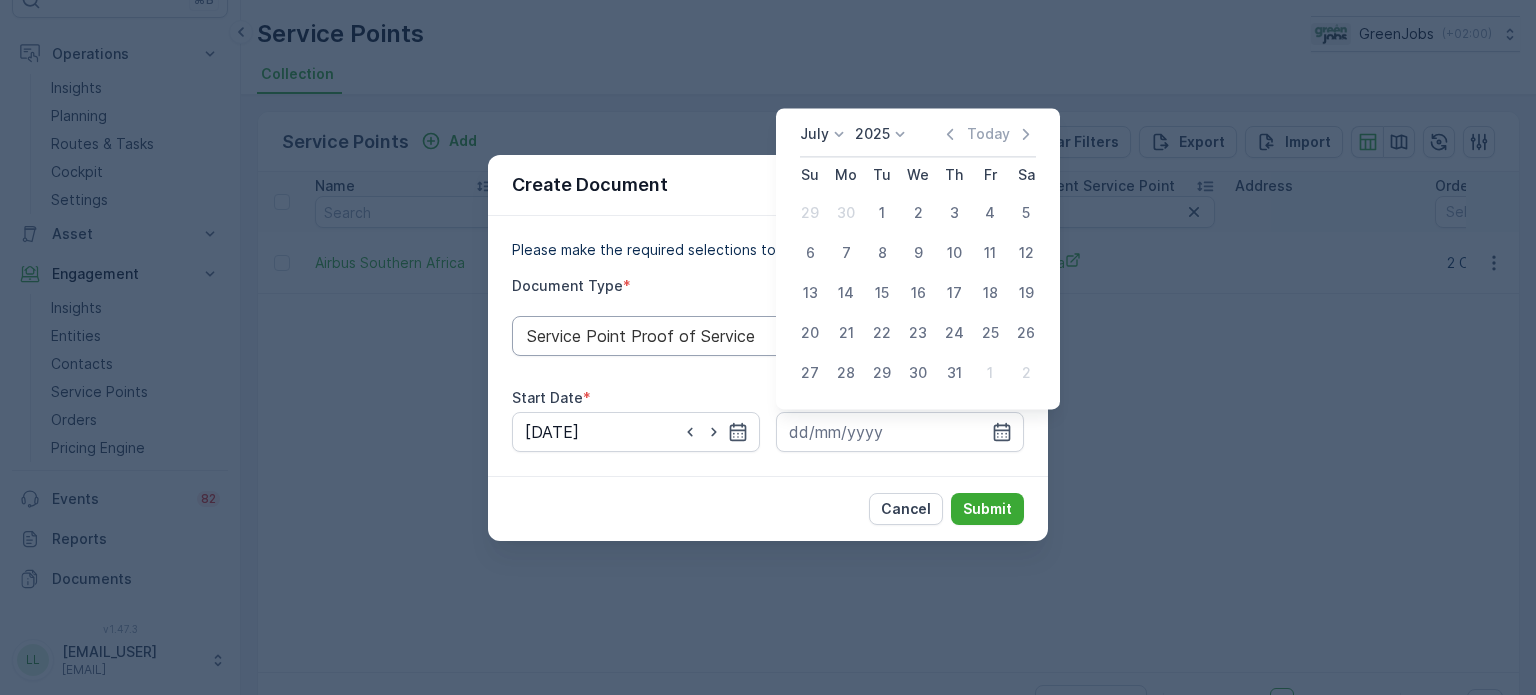 click on "20" at bounding box center [810, 333] 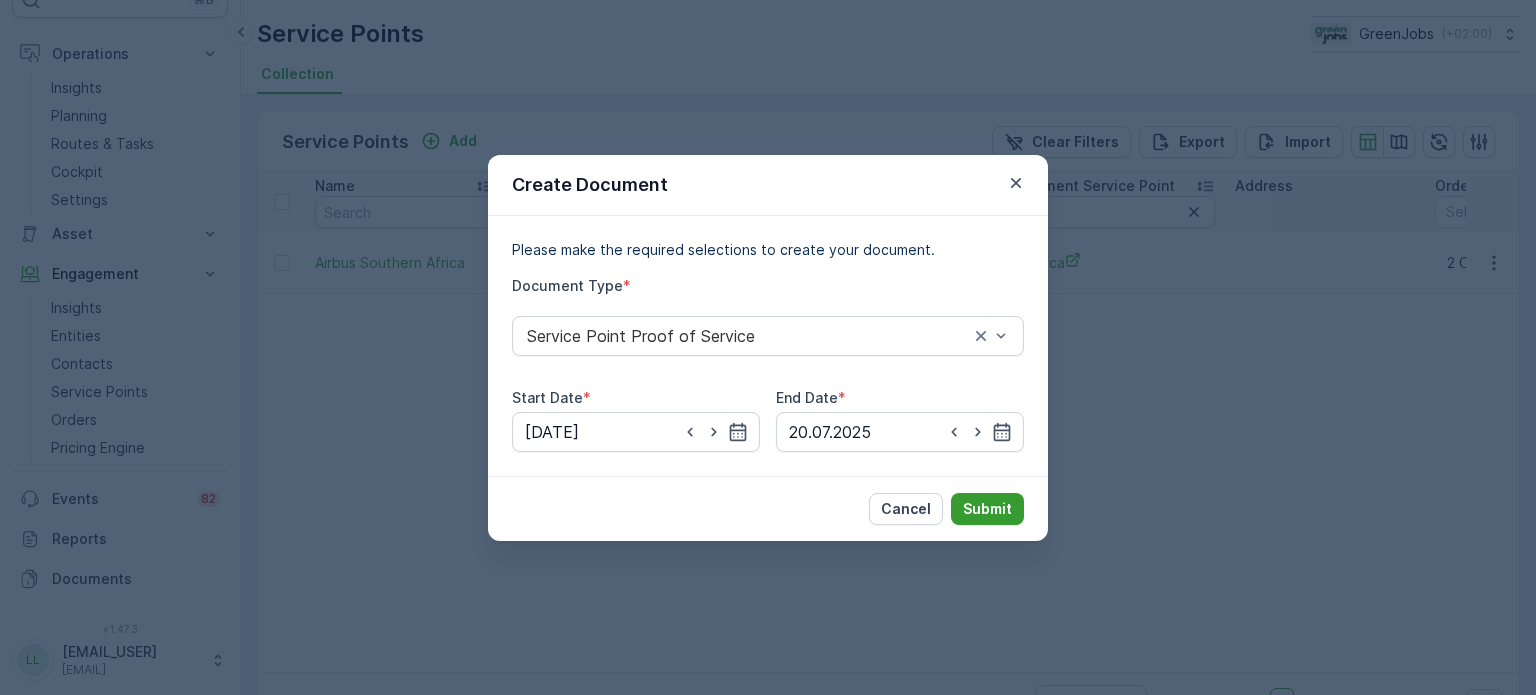 click on "Submit" at bounding box center [987, 509] 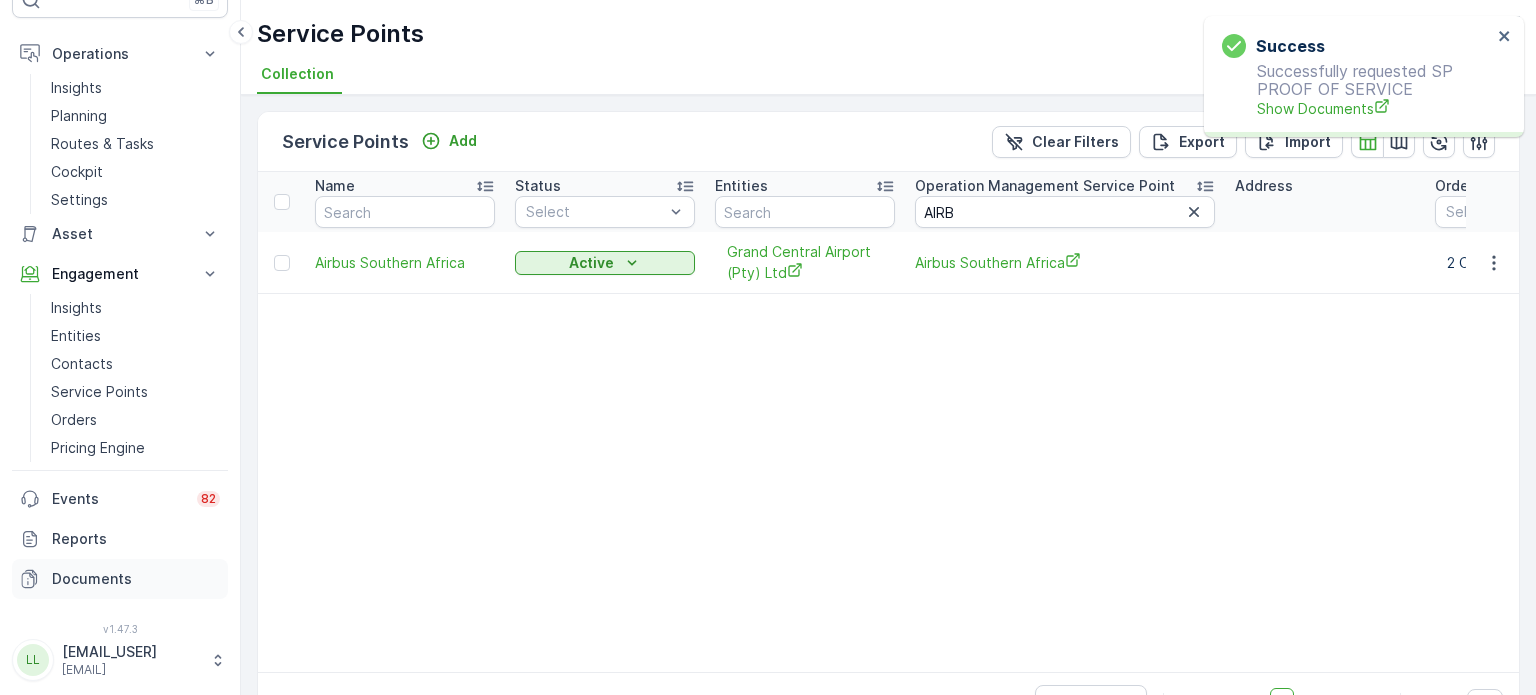 click on "Documents" at bounding box center [136, 579] 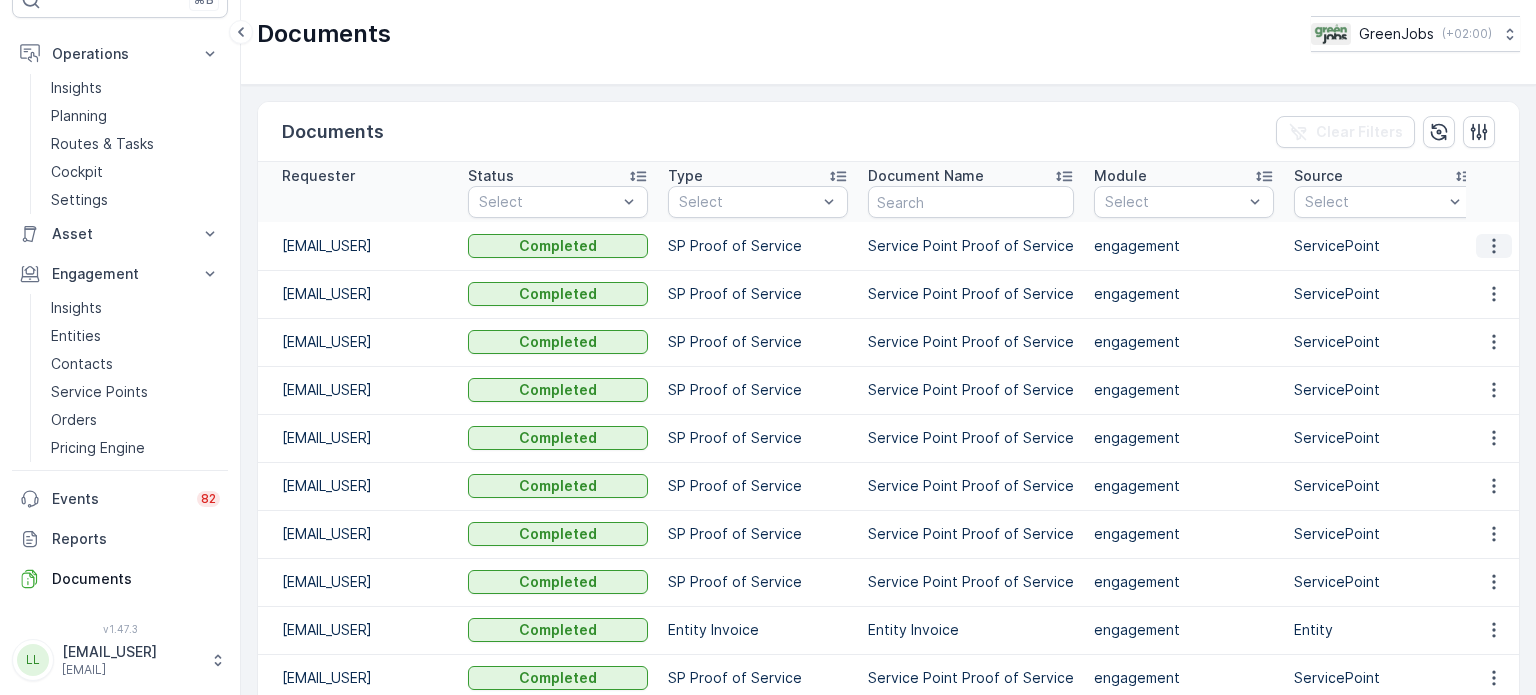 click 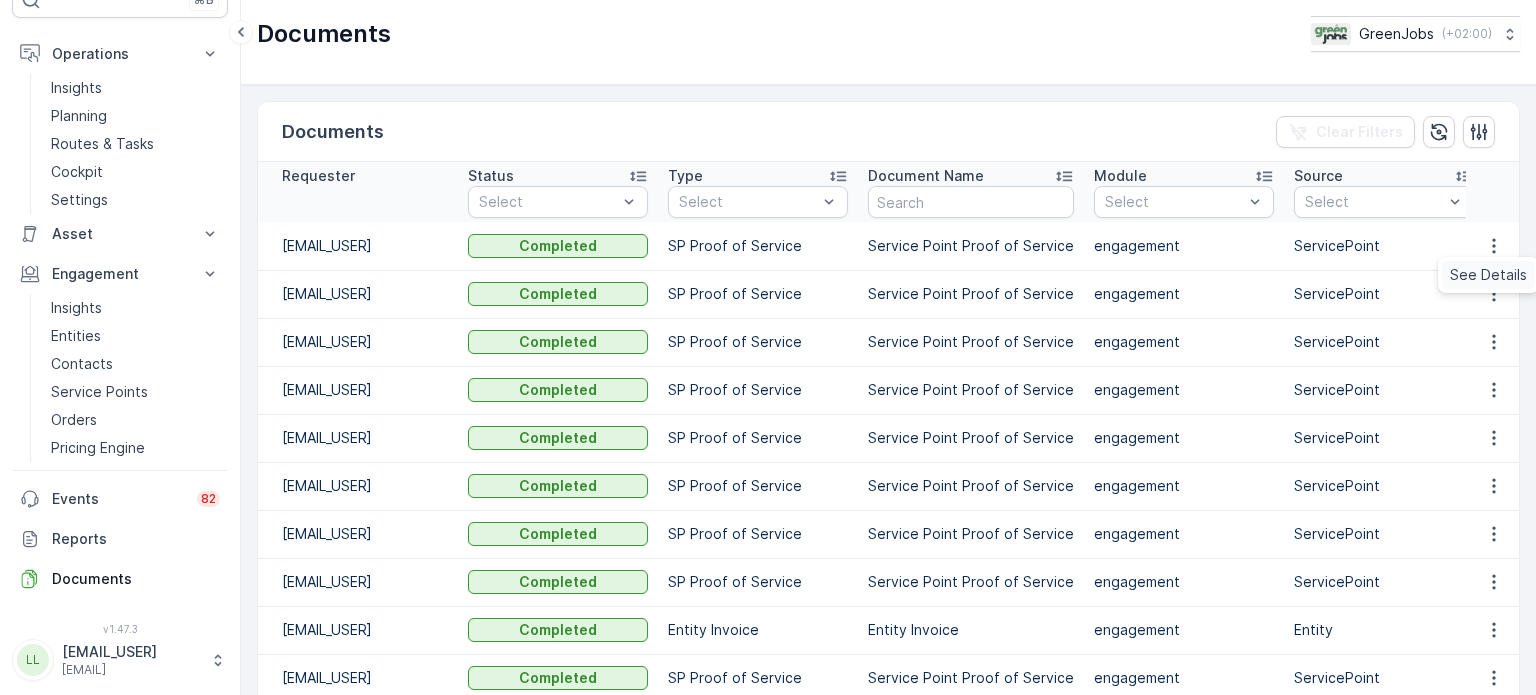 click on "See Details" at bounding box center [1488, 275] 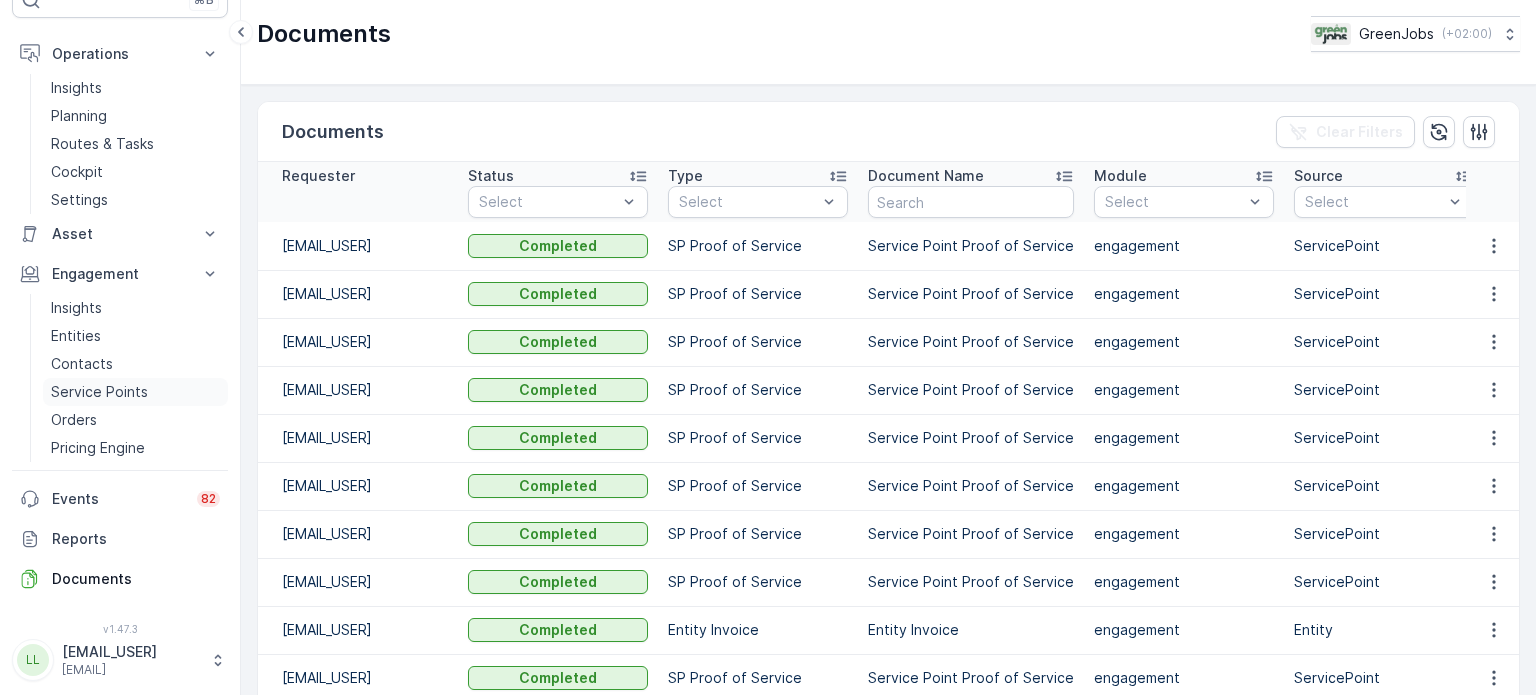 click on "Service Points" at bounding box center [99, 392] 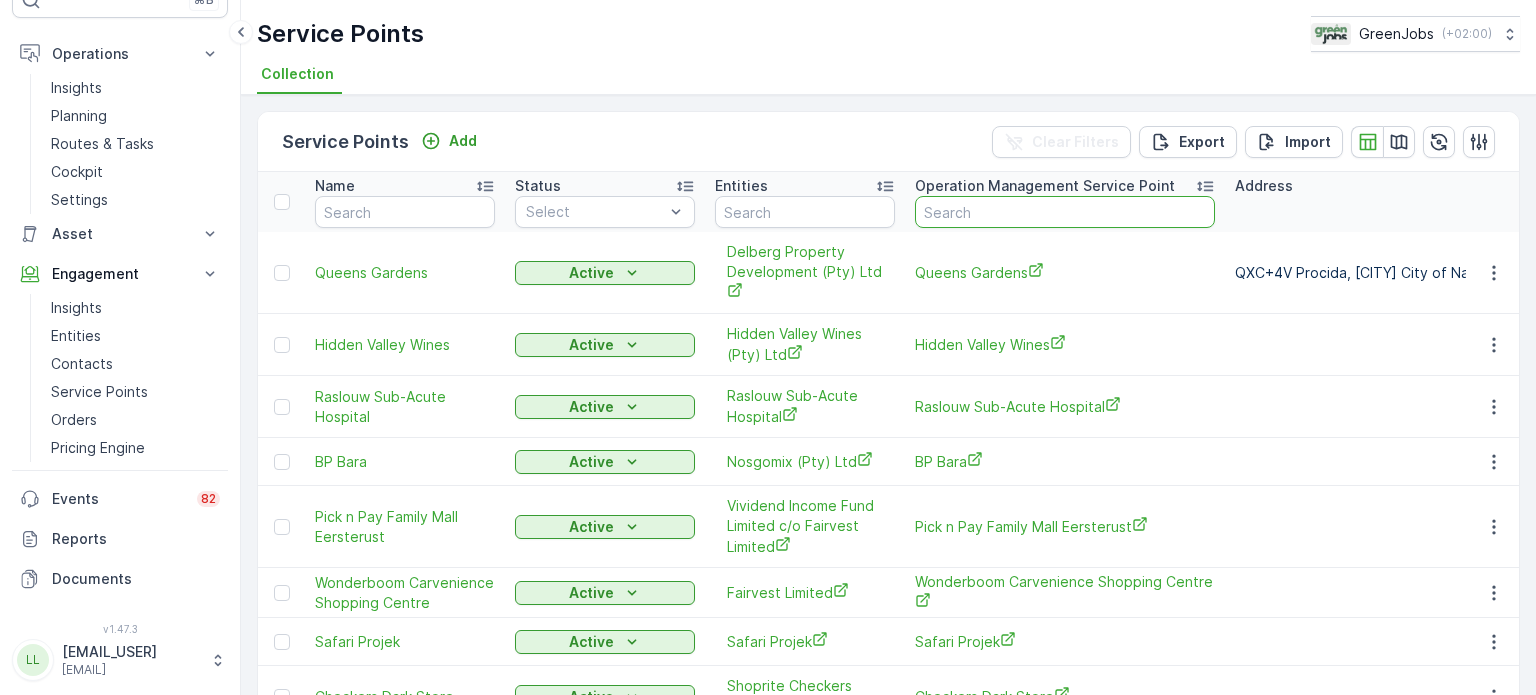 click at bounding box center (1065, 212) 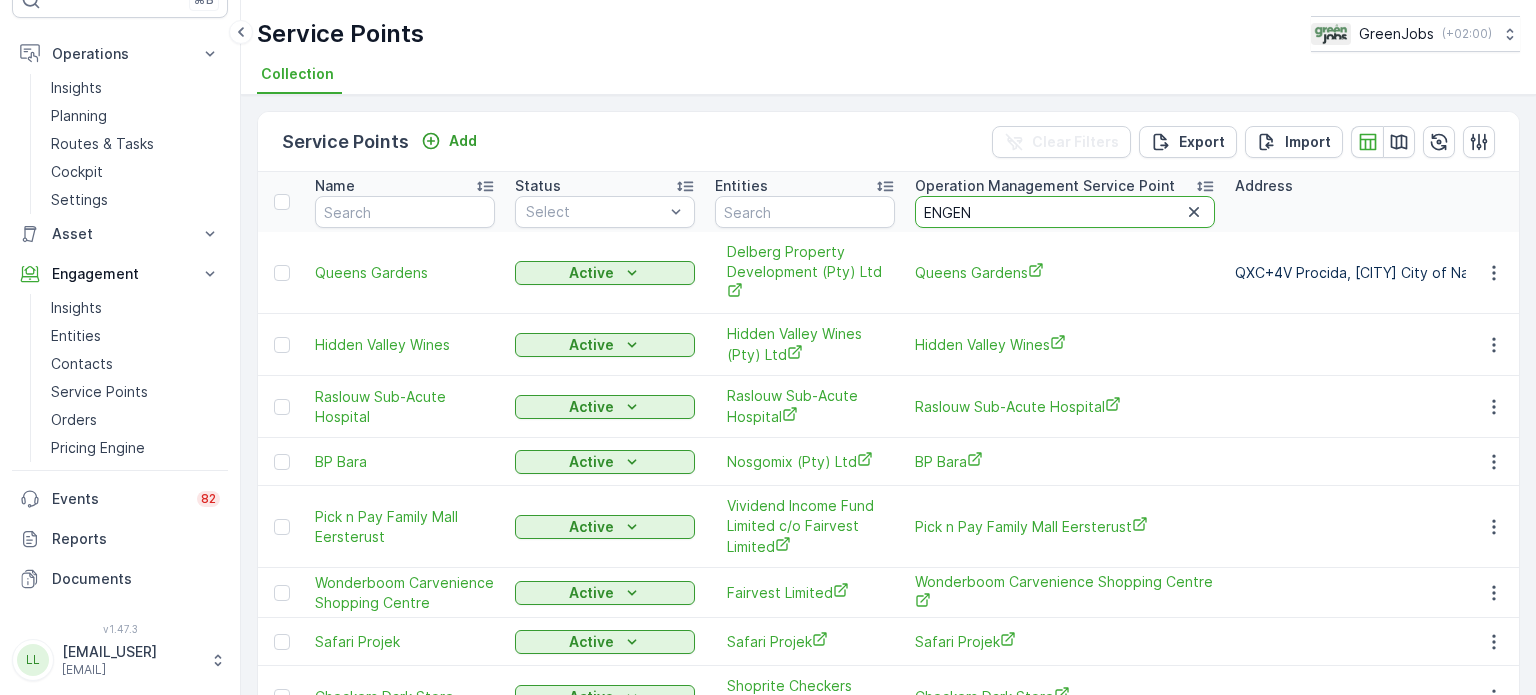 type on "ENGEN F" 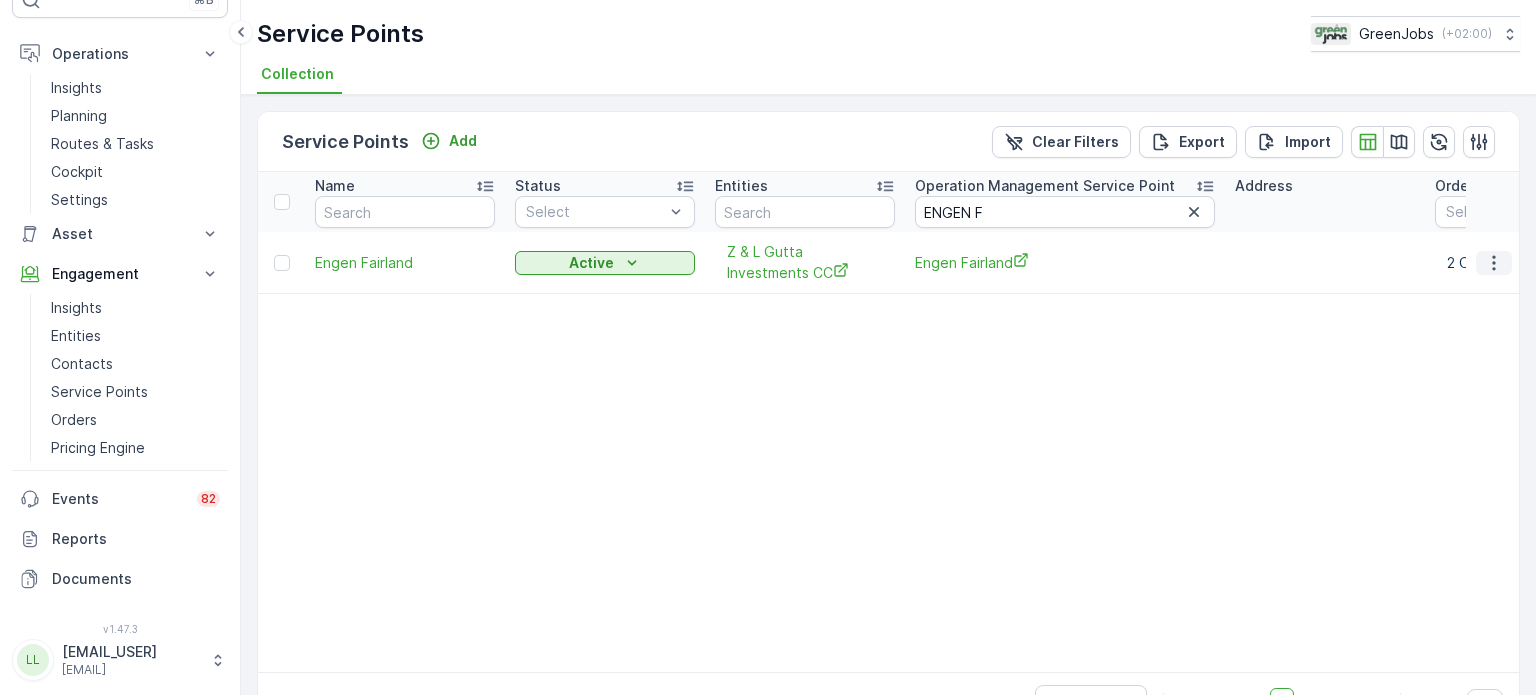 click 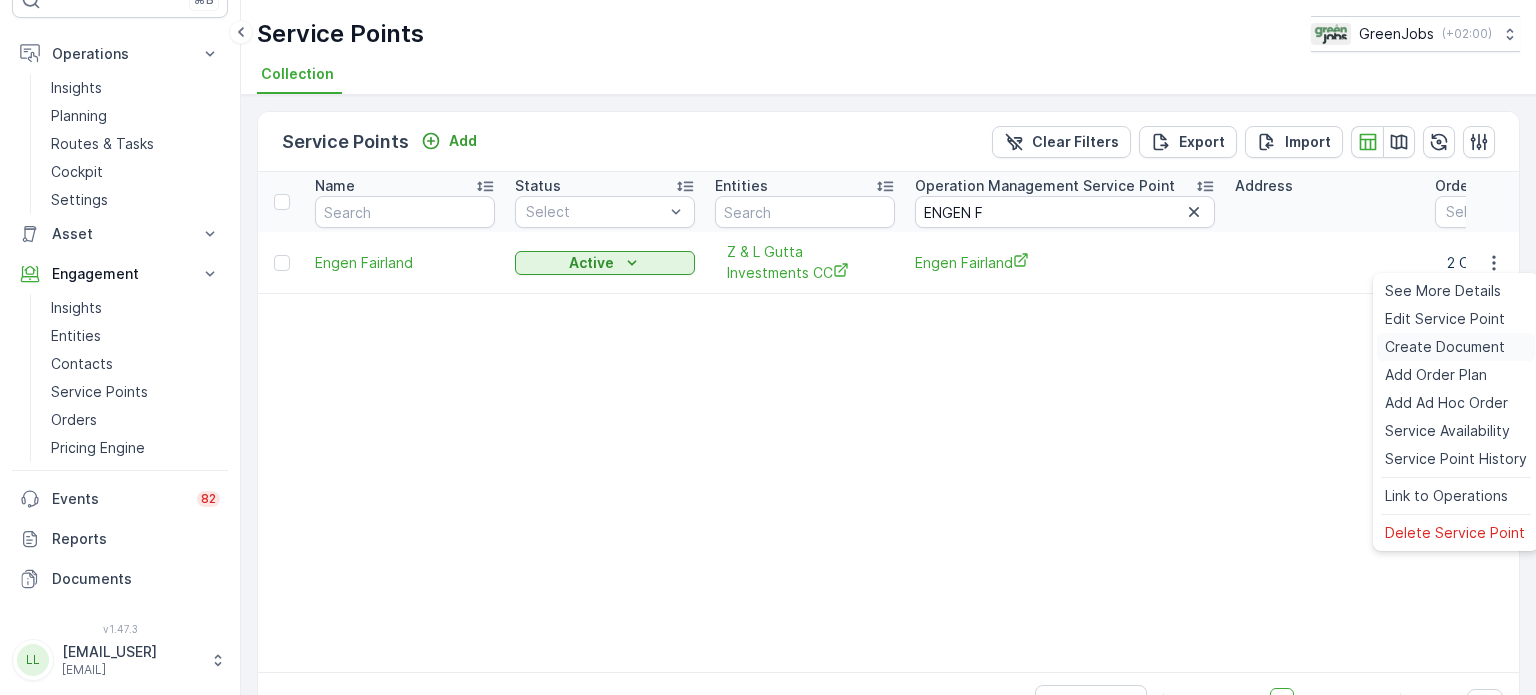 click on "Create Document" at bounding box center [1445, 347] 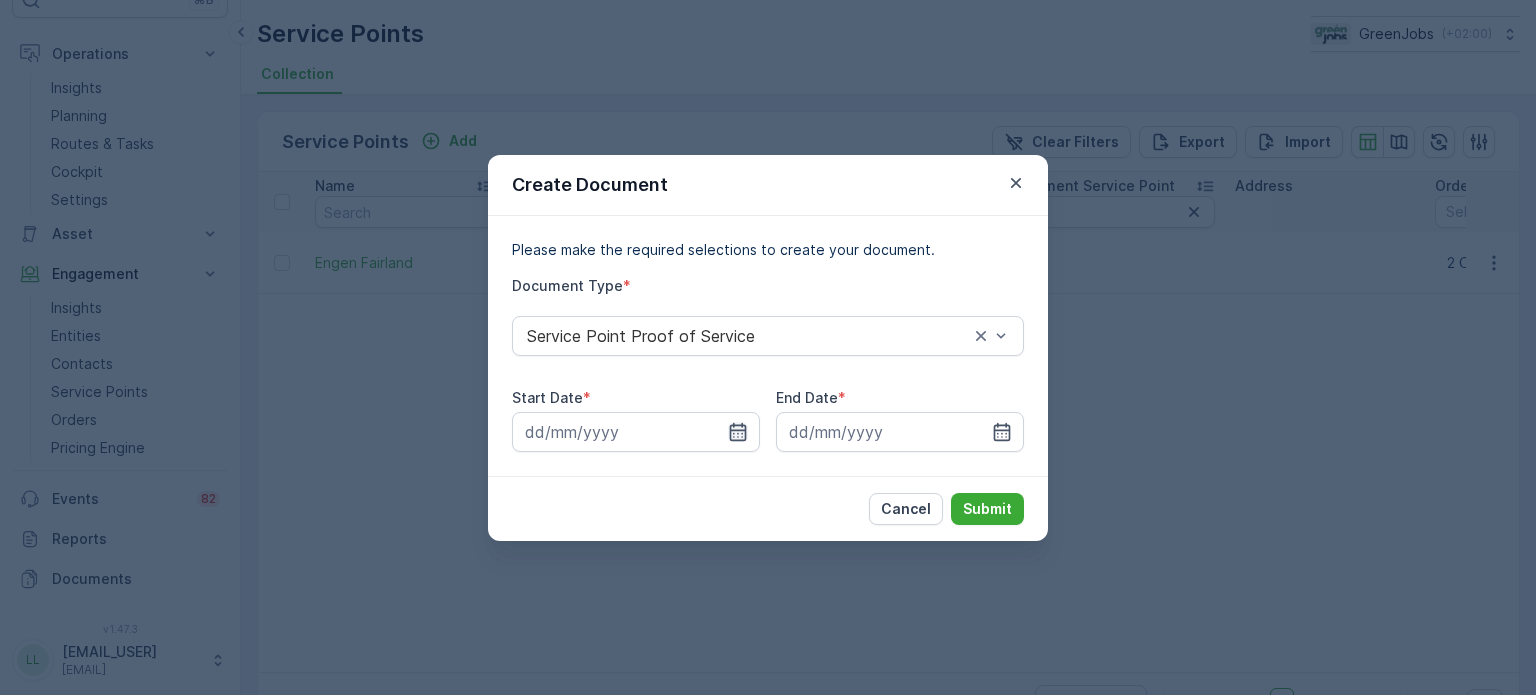 click 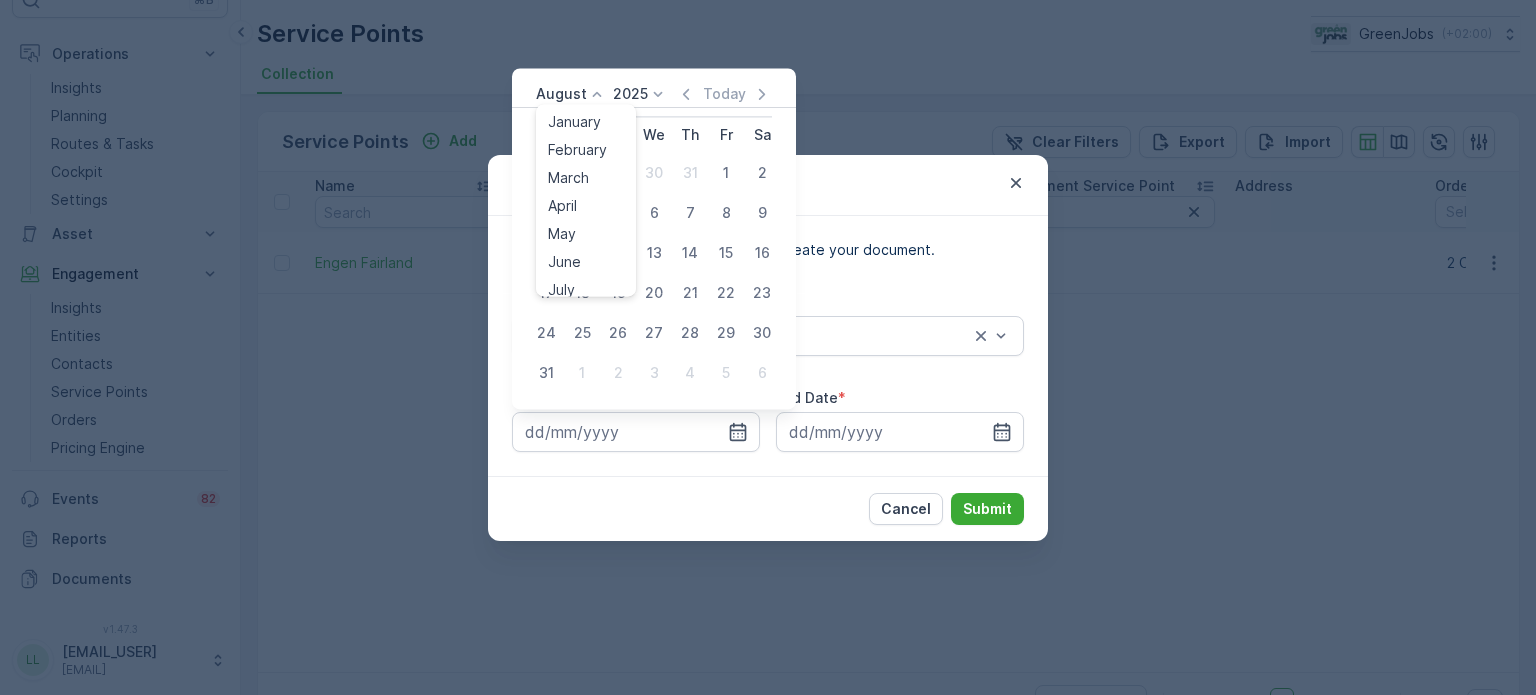 click 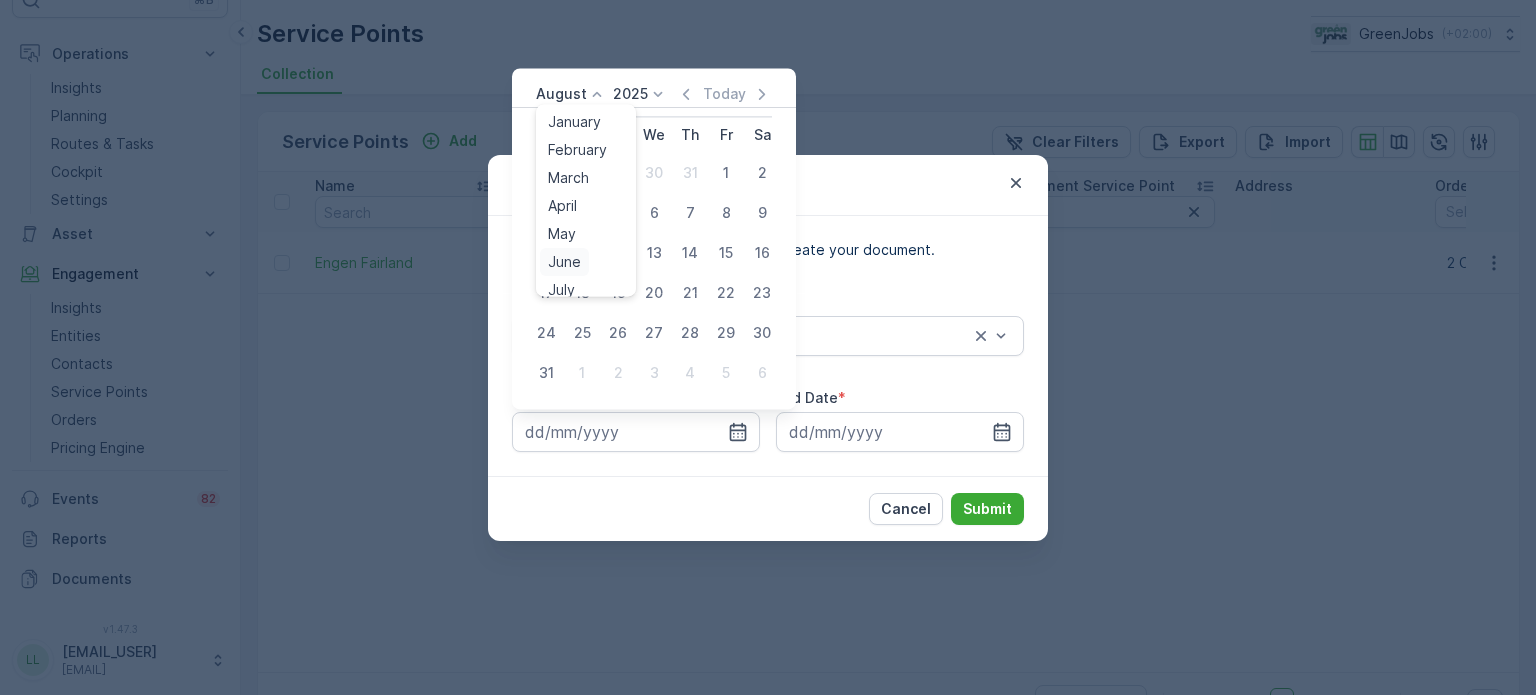 click on "June" at bounding box center [564, 262] 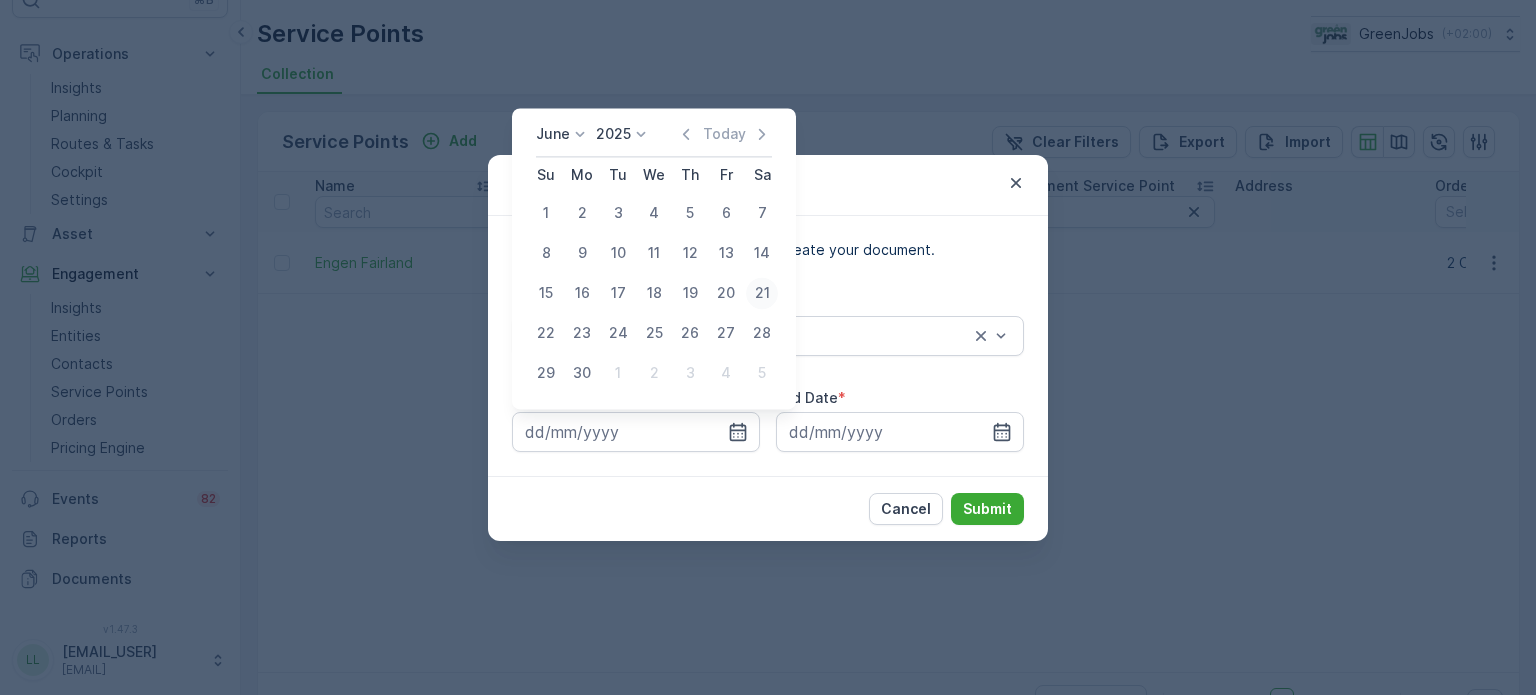 click on "21" at bounding box center (762, 293) 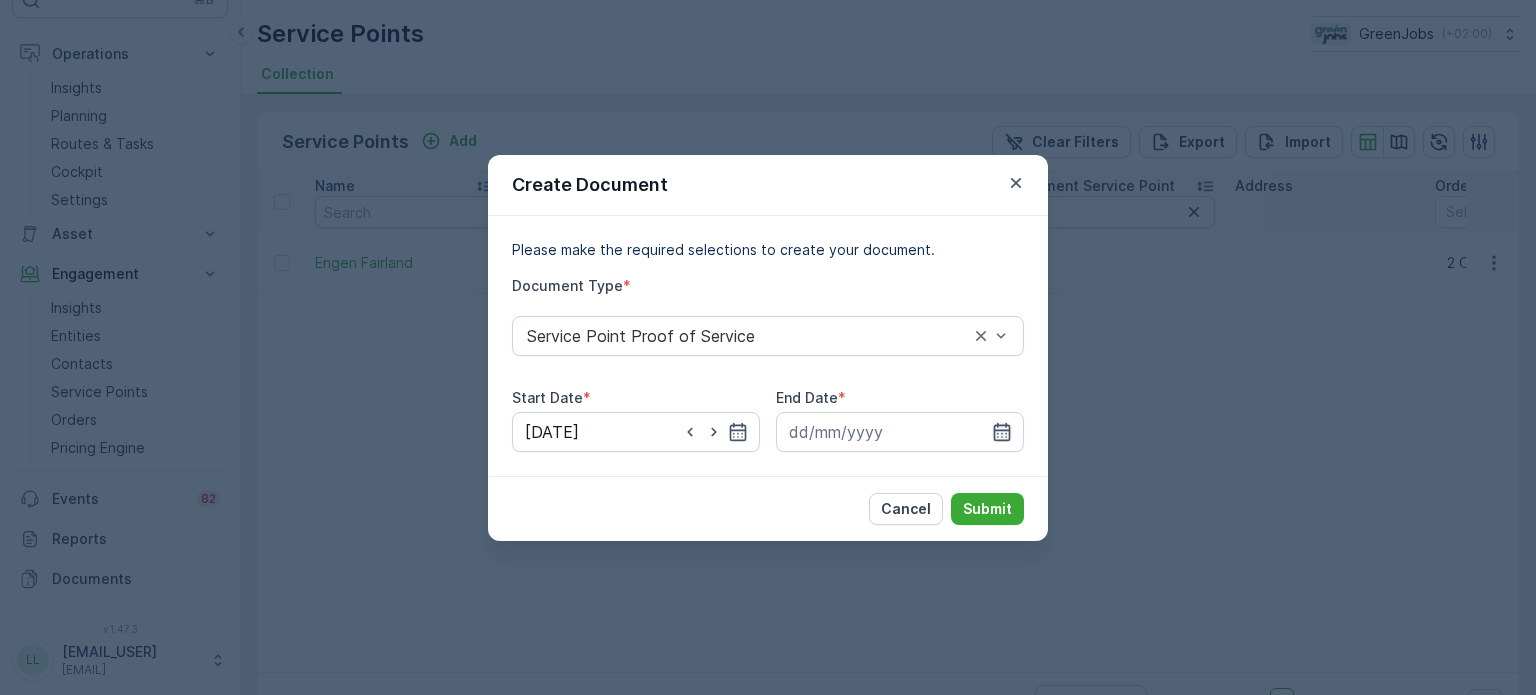click 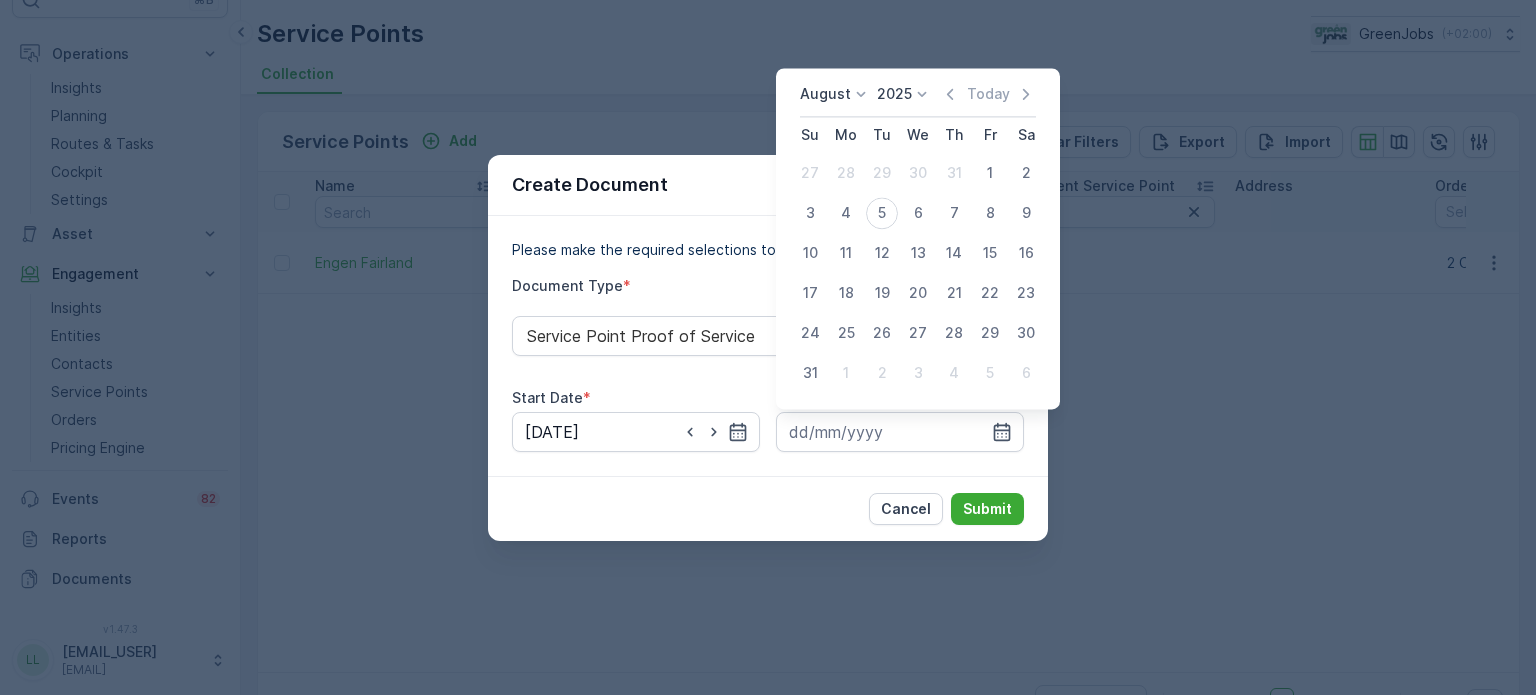 click on "August" at bounding box center [825, 94] 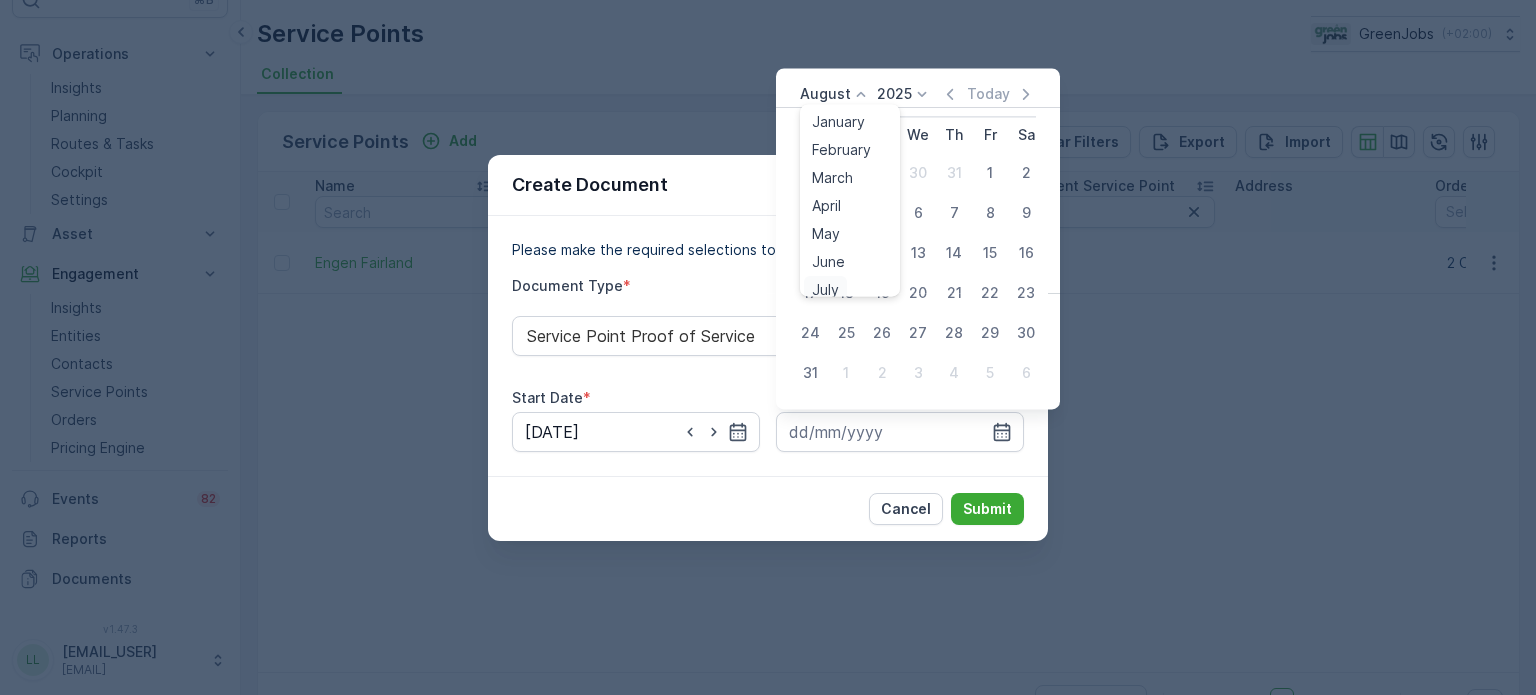 scroll, scrollTop: 8, scrollLeft: 0, axis: vertical 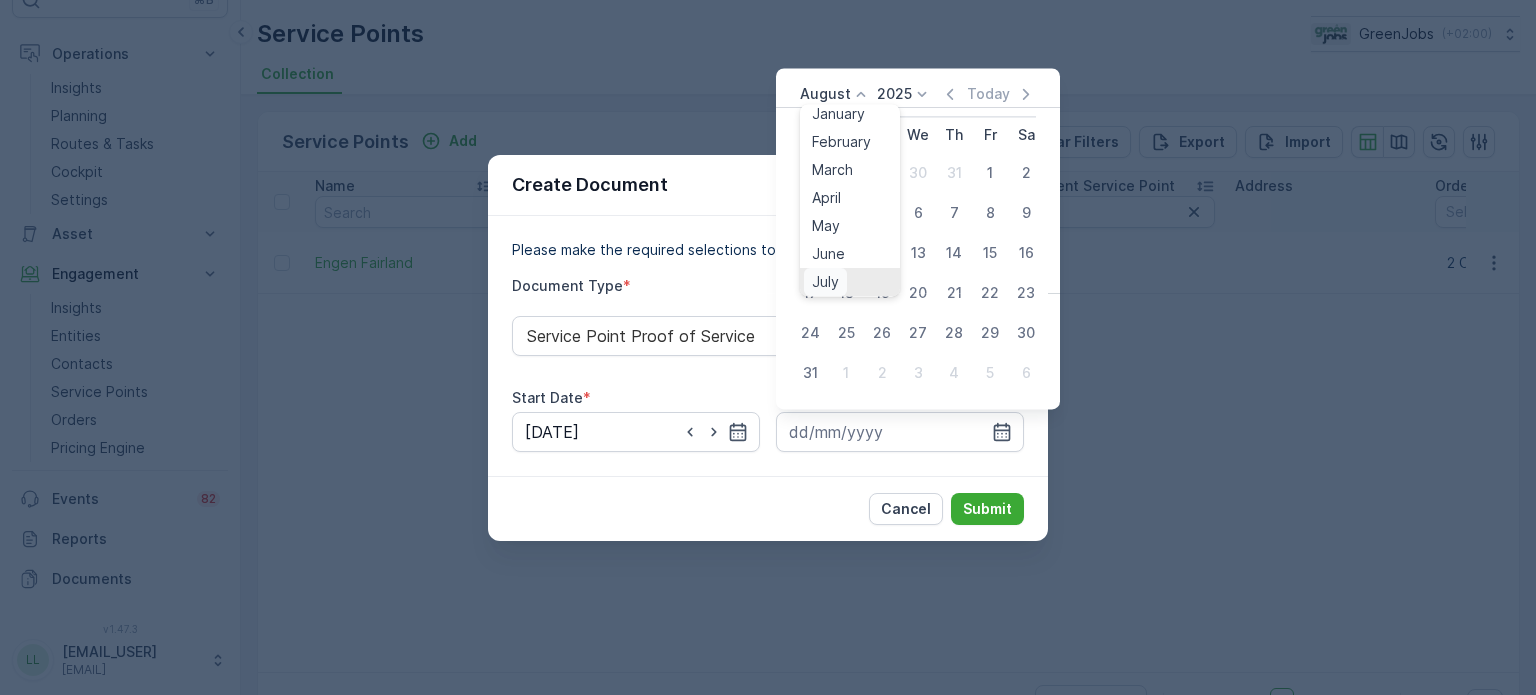 click on "July" at bounding box center [825, 282] 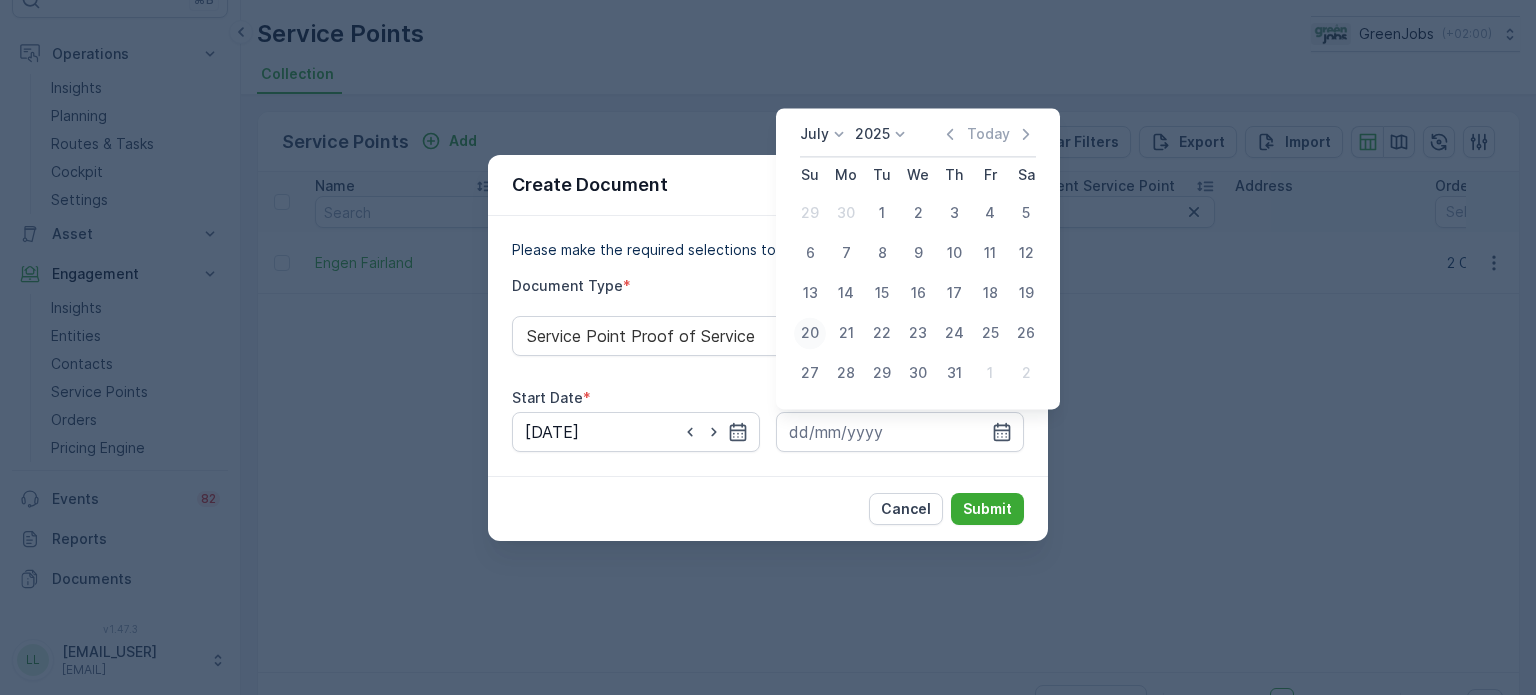 click on "20" at bounding box center [810, 333] 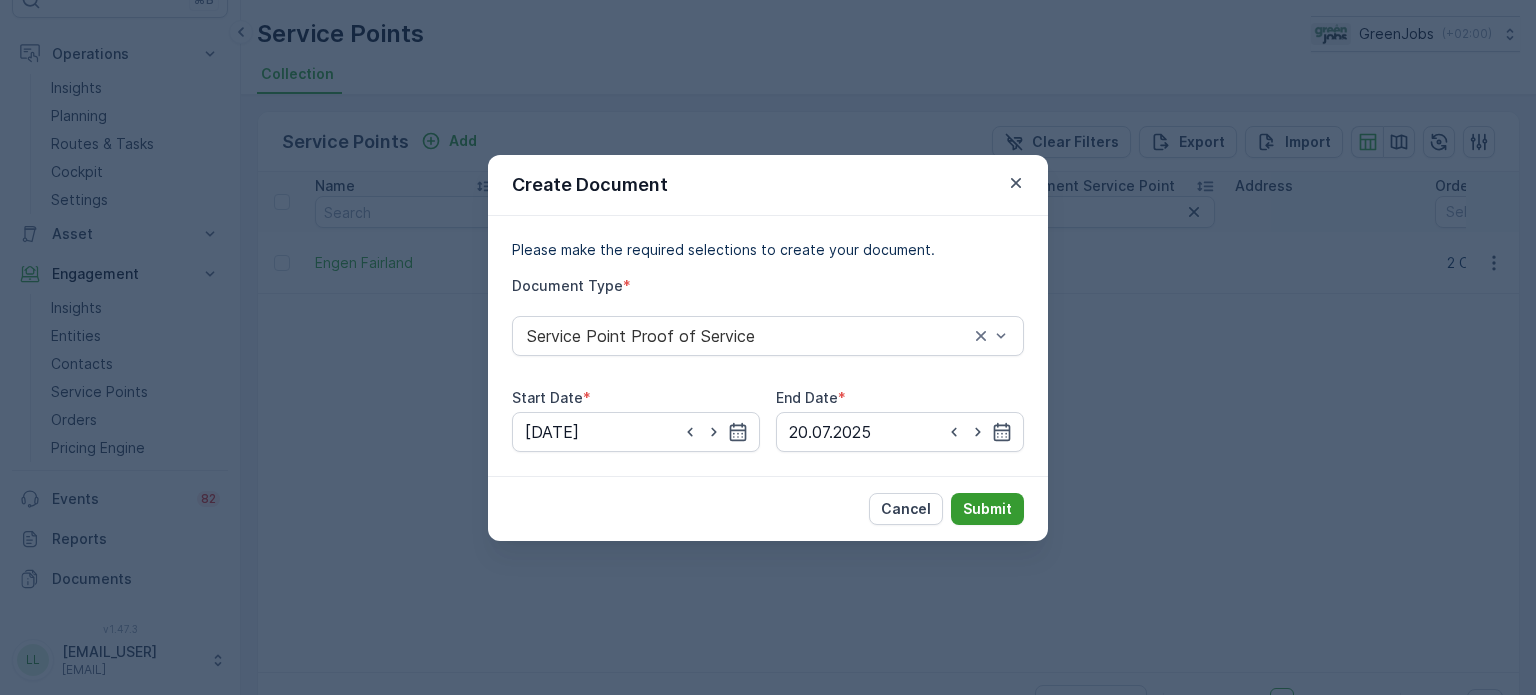 click on "Submit" at bounding box center (987, 509) 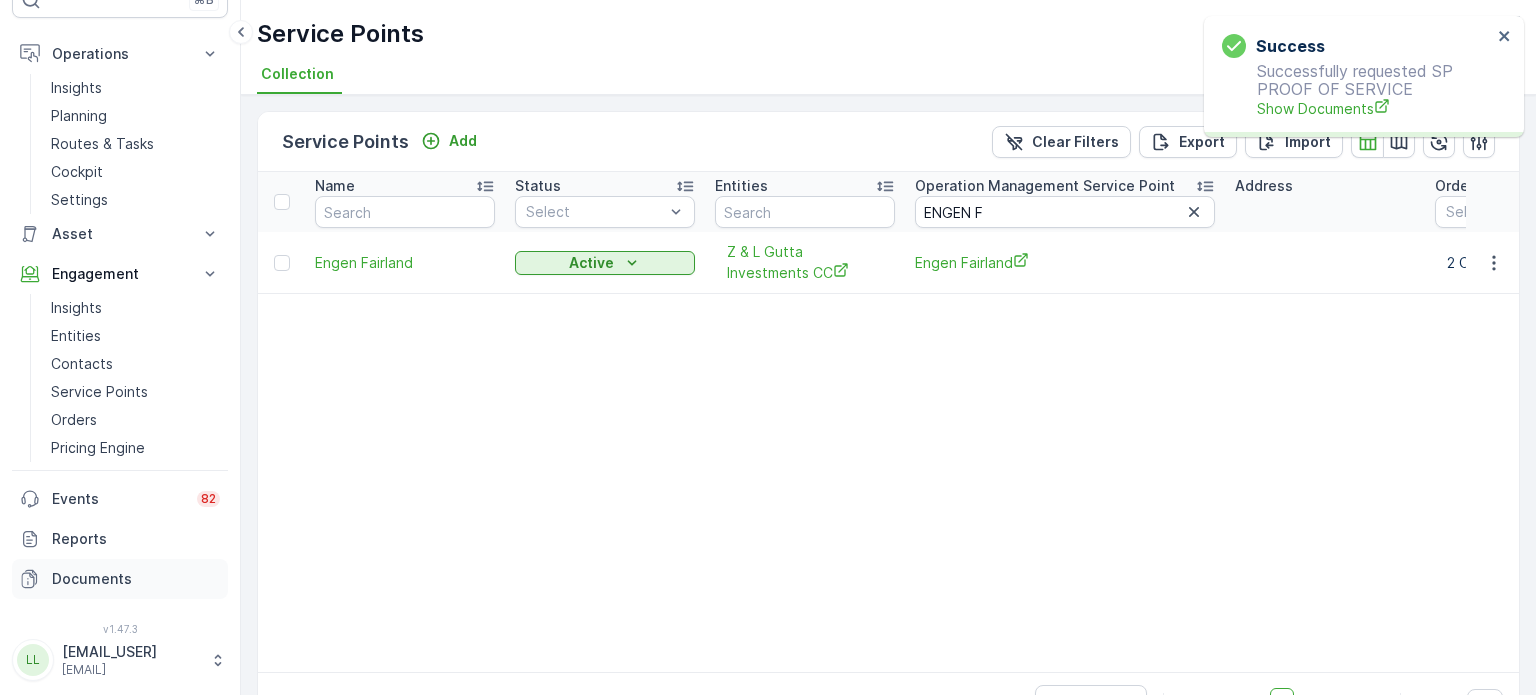 click on "Documents" at bounding box center (136, 579) 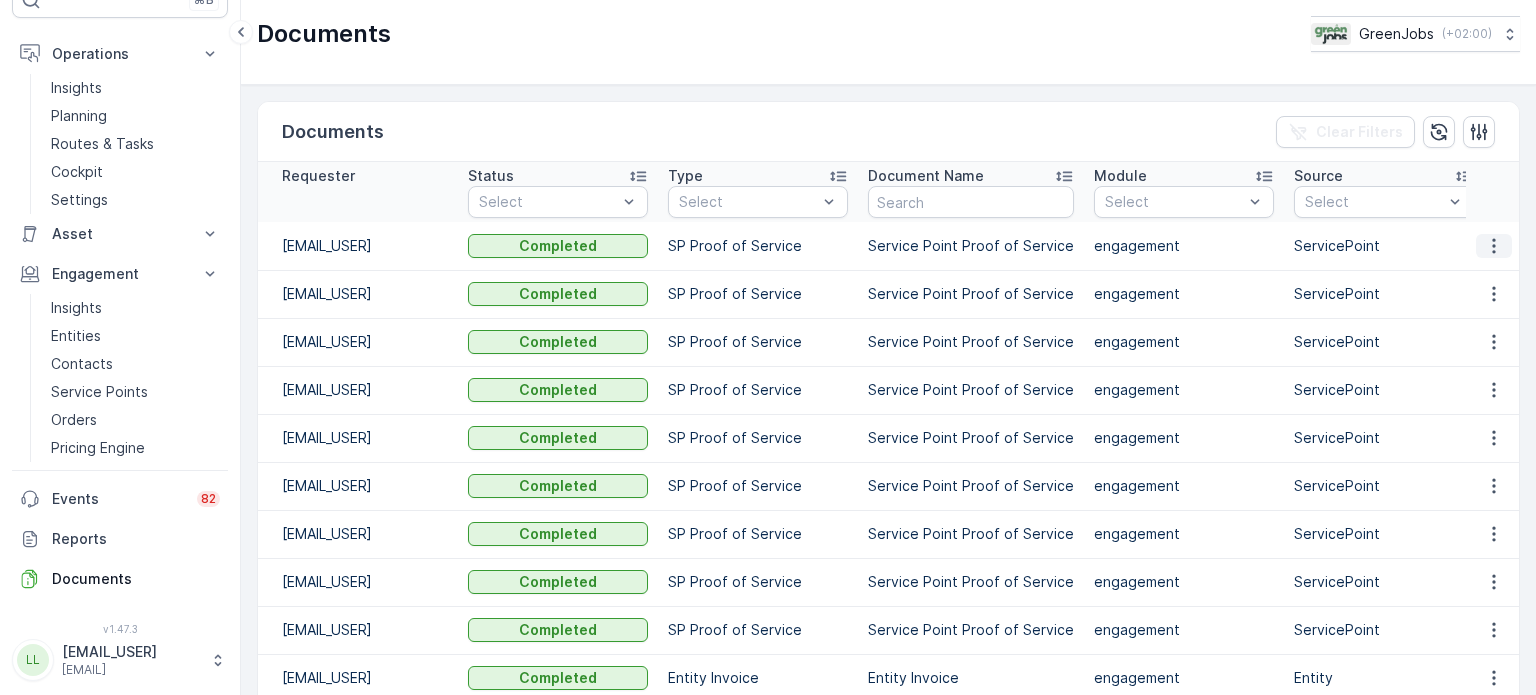 click 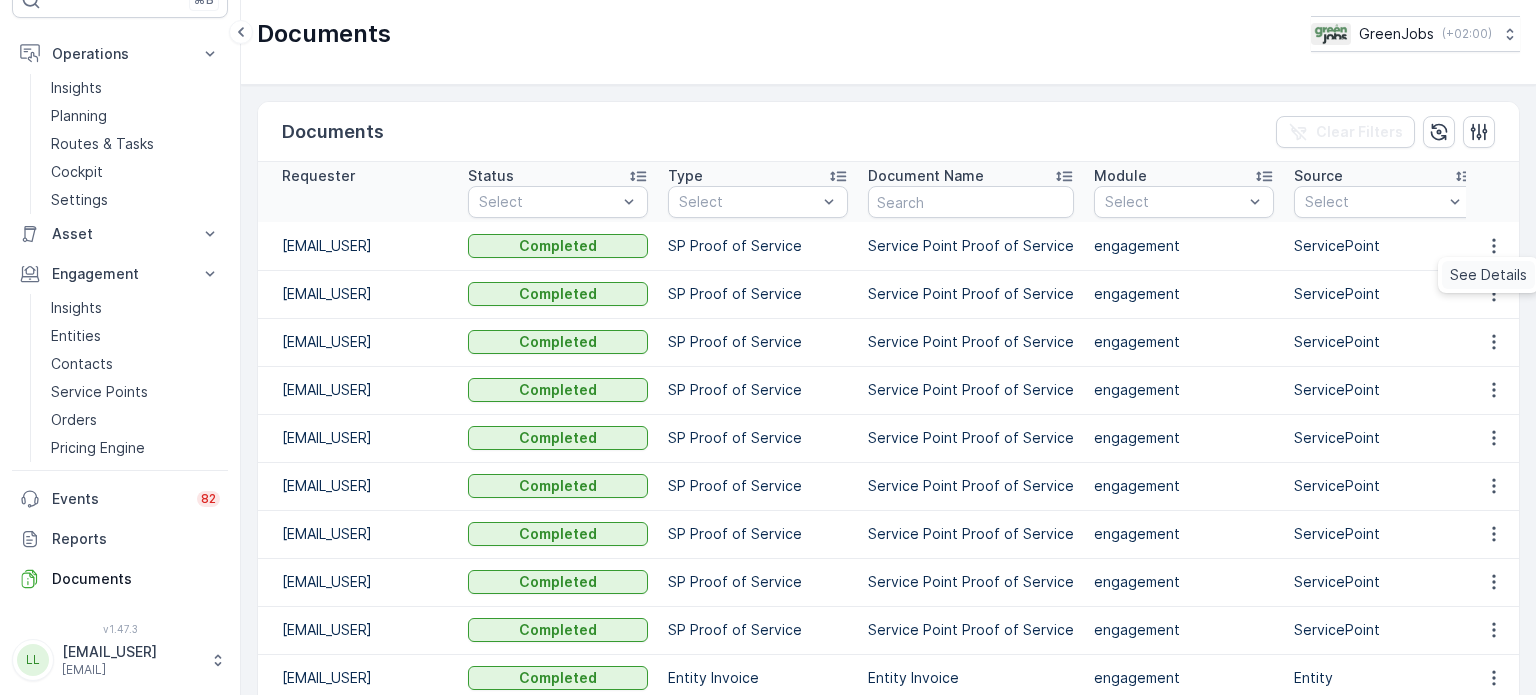 click on "See Details" at bounding box center (1488, 275) 